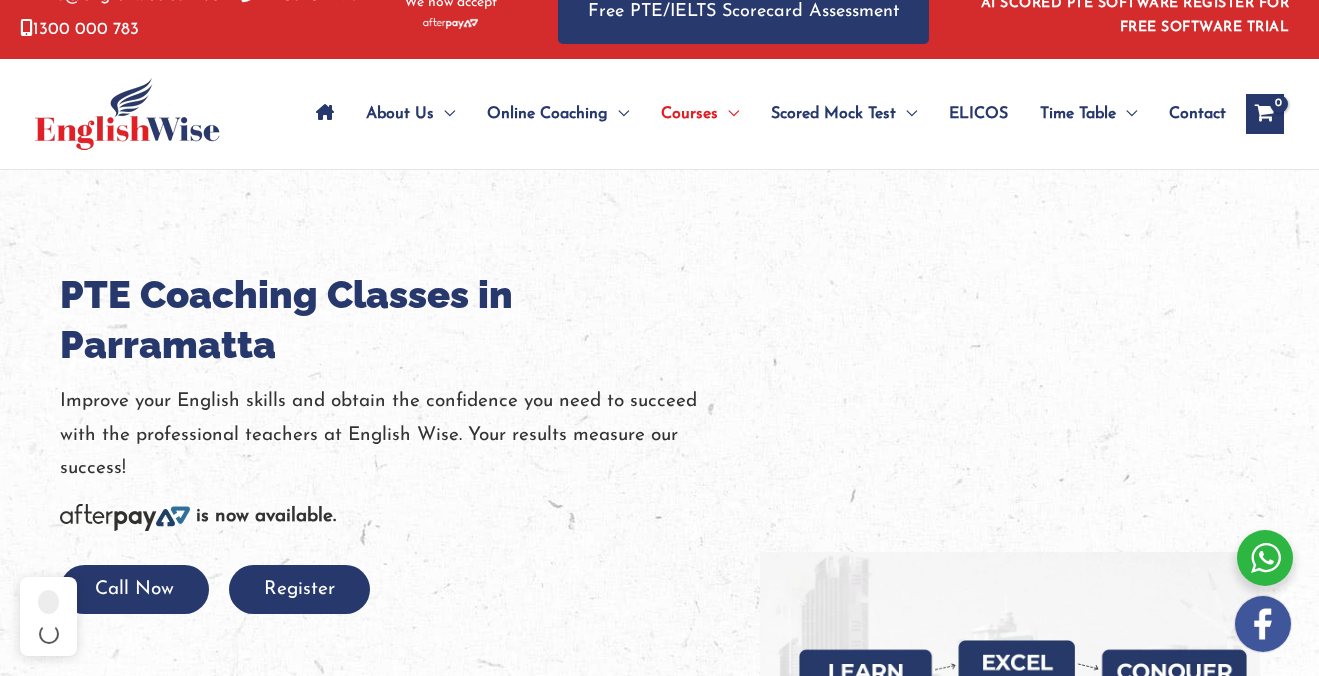 scroll, scrollTop: 34, scrollLeft: 0, axis: vertical 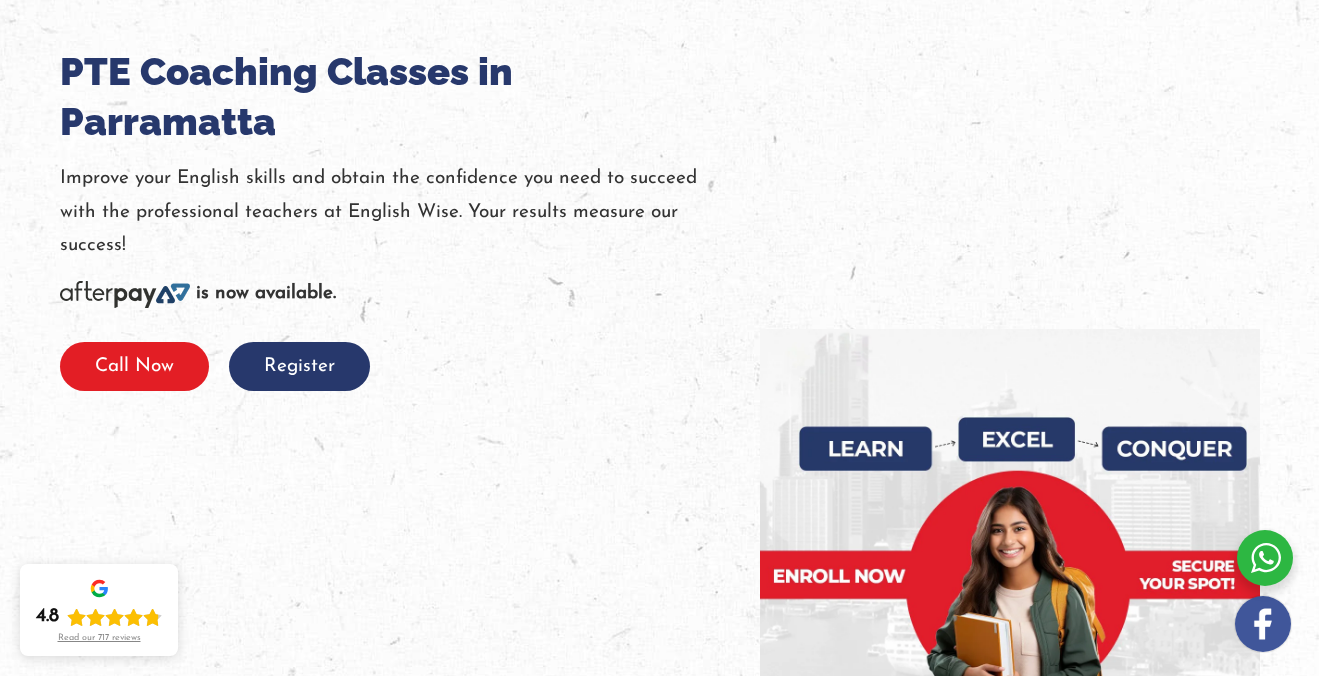 click on "Call Now" at bounding box center (134, 366) 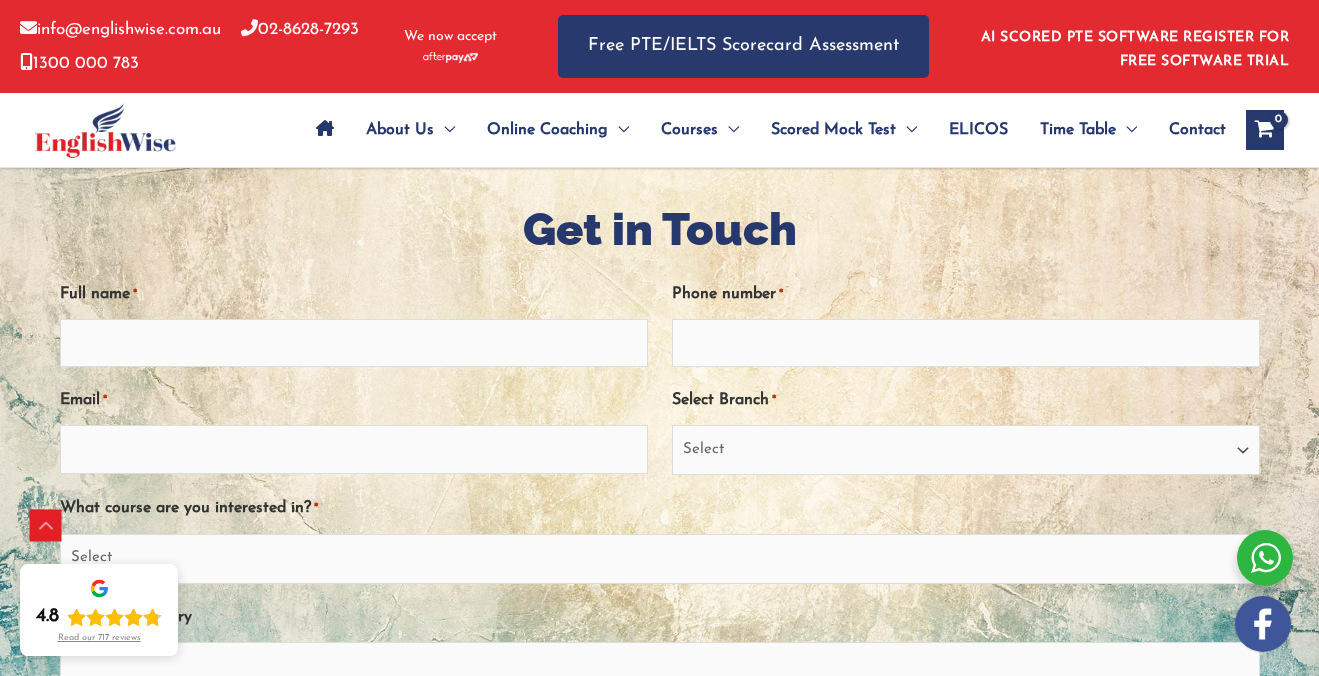 scroll, scrollTop: 1110, scrollLeft: 0, axis: vertical 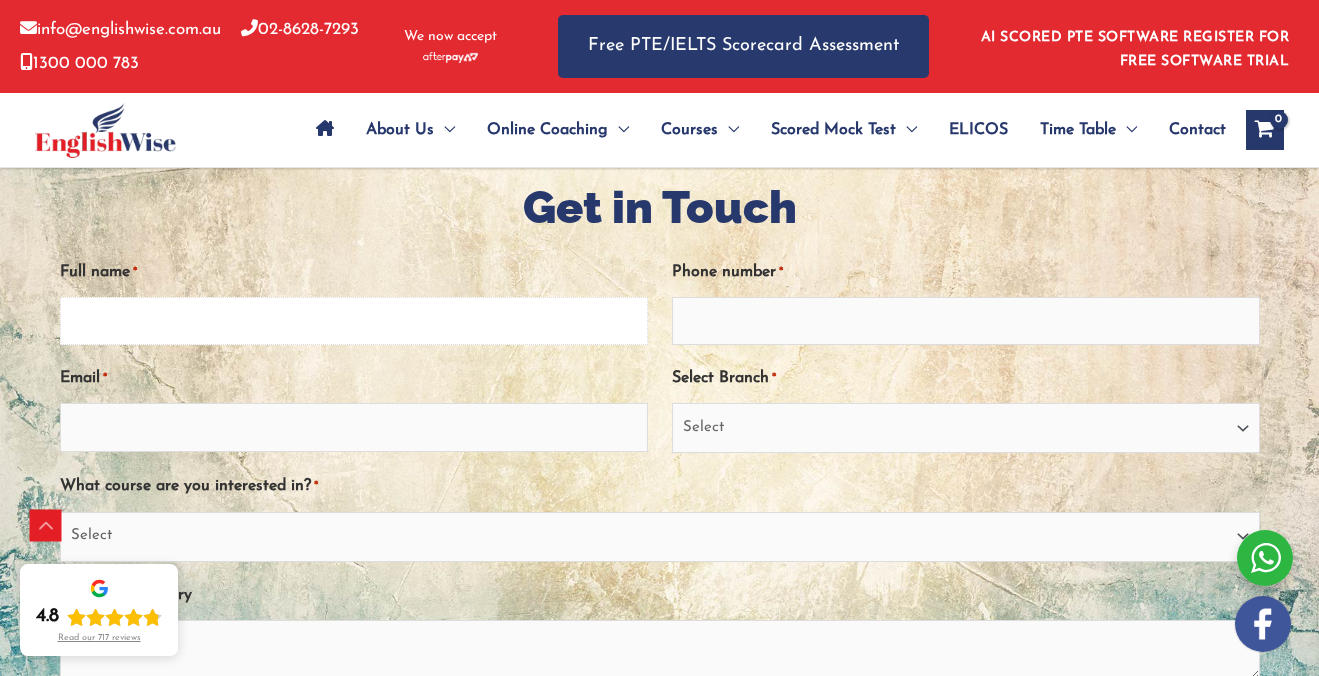 click on "Full name *" at bounding box center (354, 321) 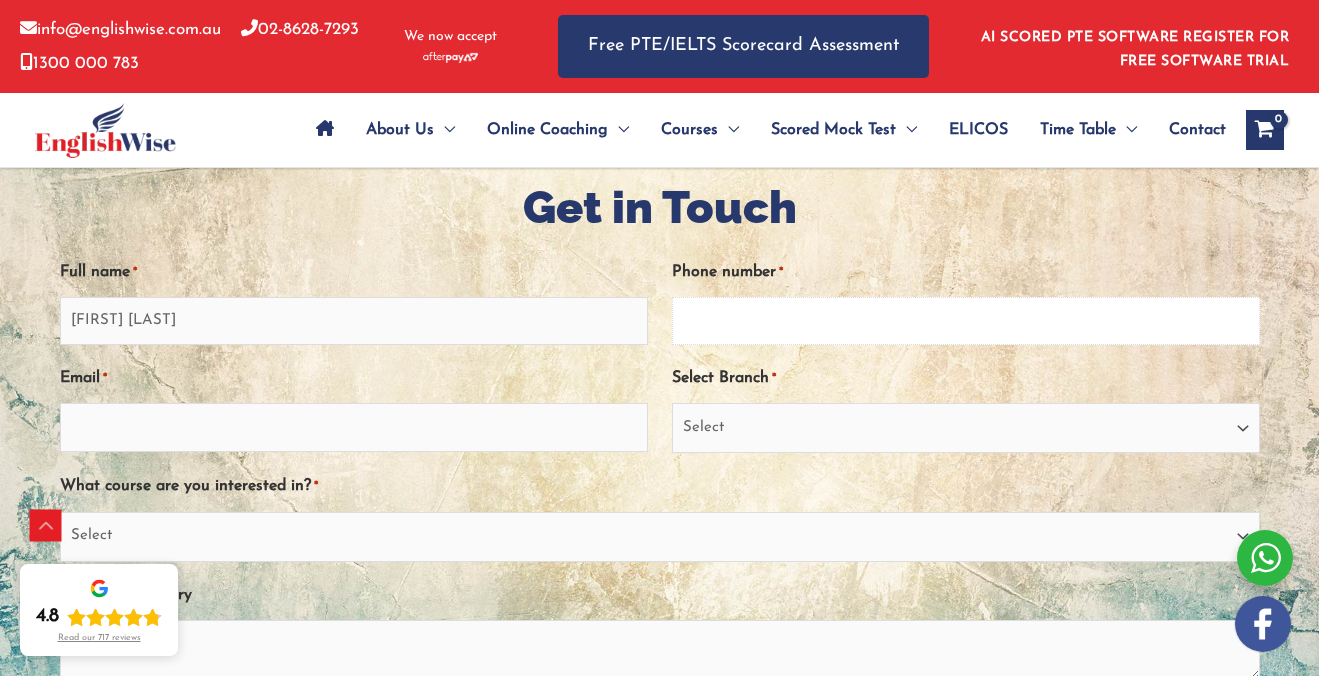 type on "0450350135" 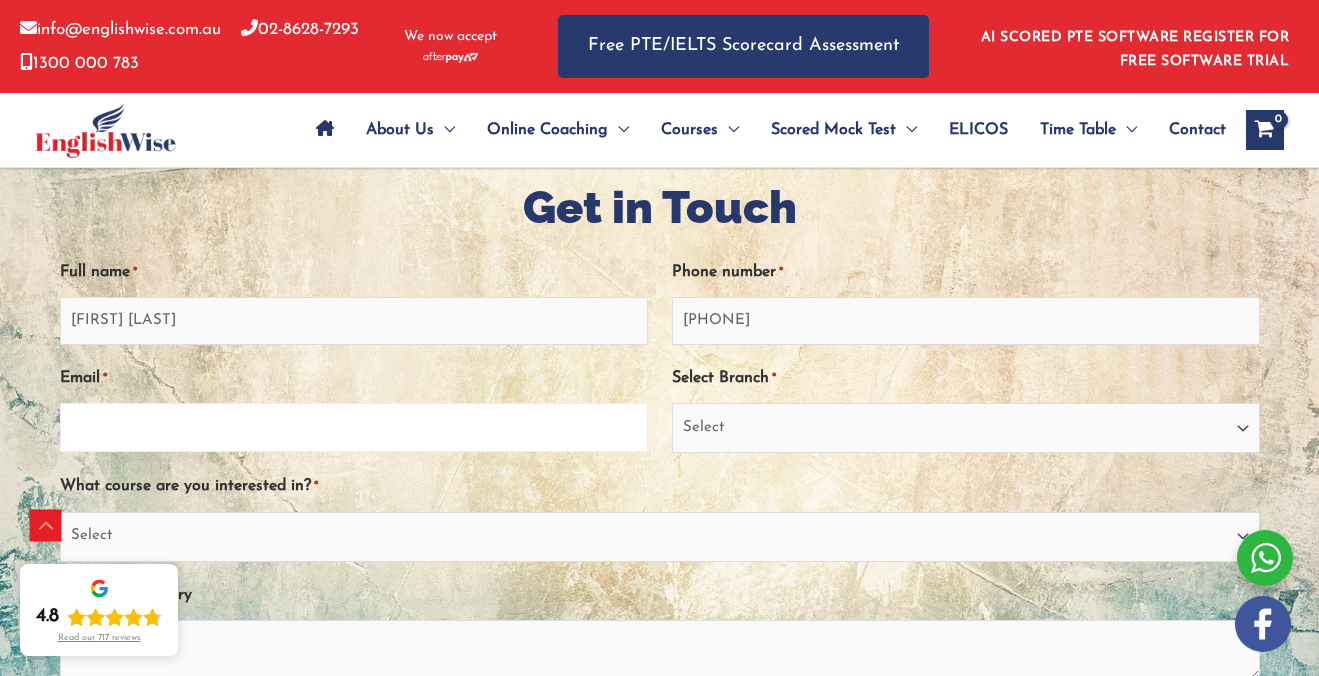 click on "Email *" at bounding box center (354, 427) 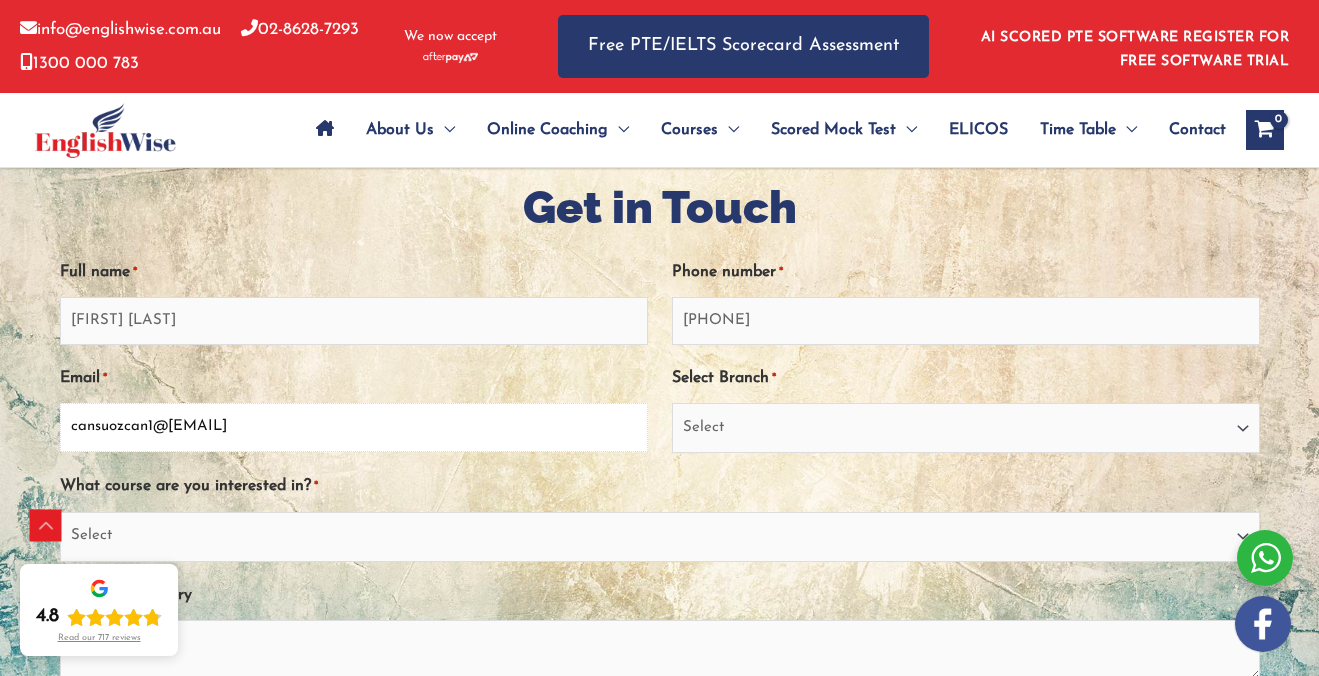 type on "cansuozcan1@hotmail.com" 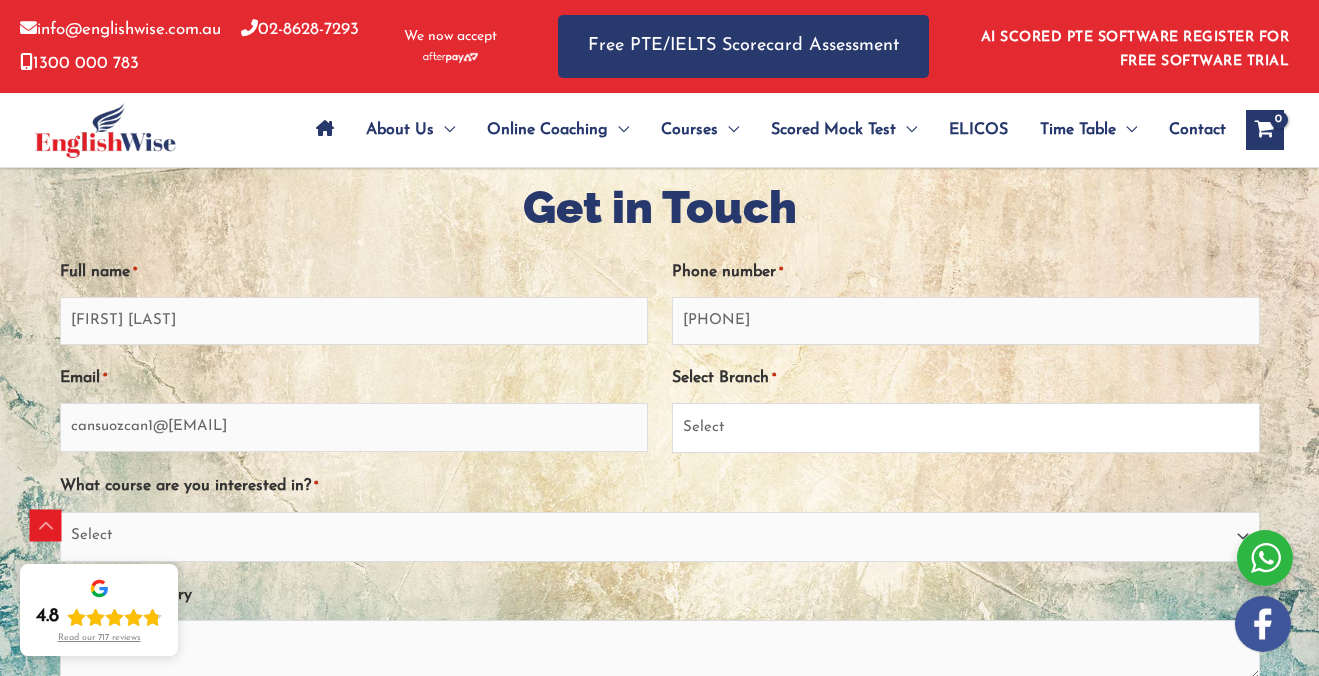click on "Select Sydney City Center Sydney Parramatta EnglishWise Global Brisbane Gold Coast Australian Capital Territory/Canberra South Australia Victoria Tasmania Northern Territory Western Australia Outside Australia" at bounding box center [966, 428] 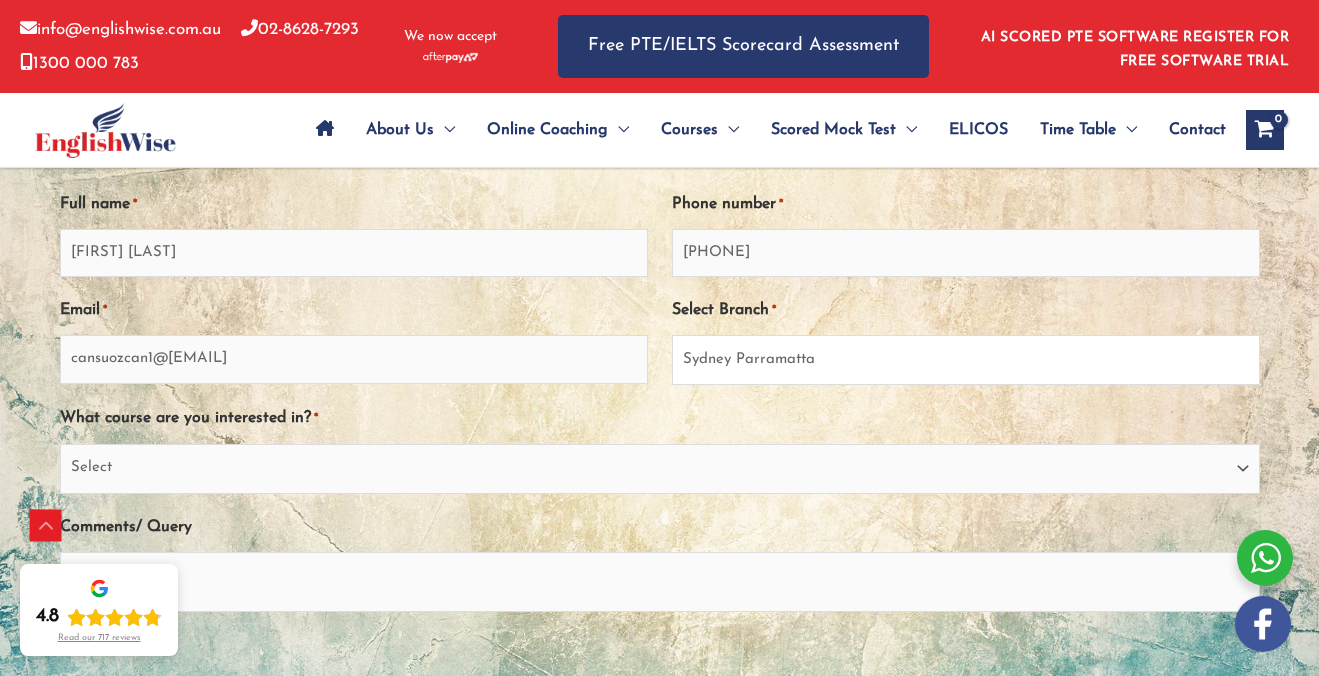 scroll, scrollTop: 1208, scrollLeft: 0, axis: vertical 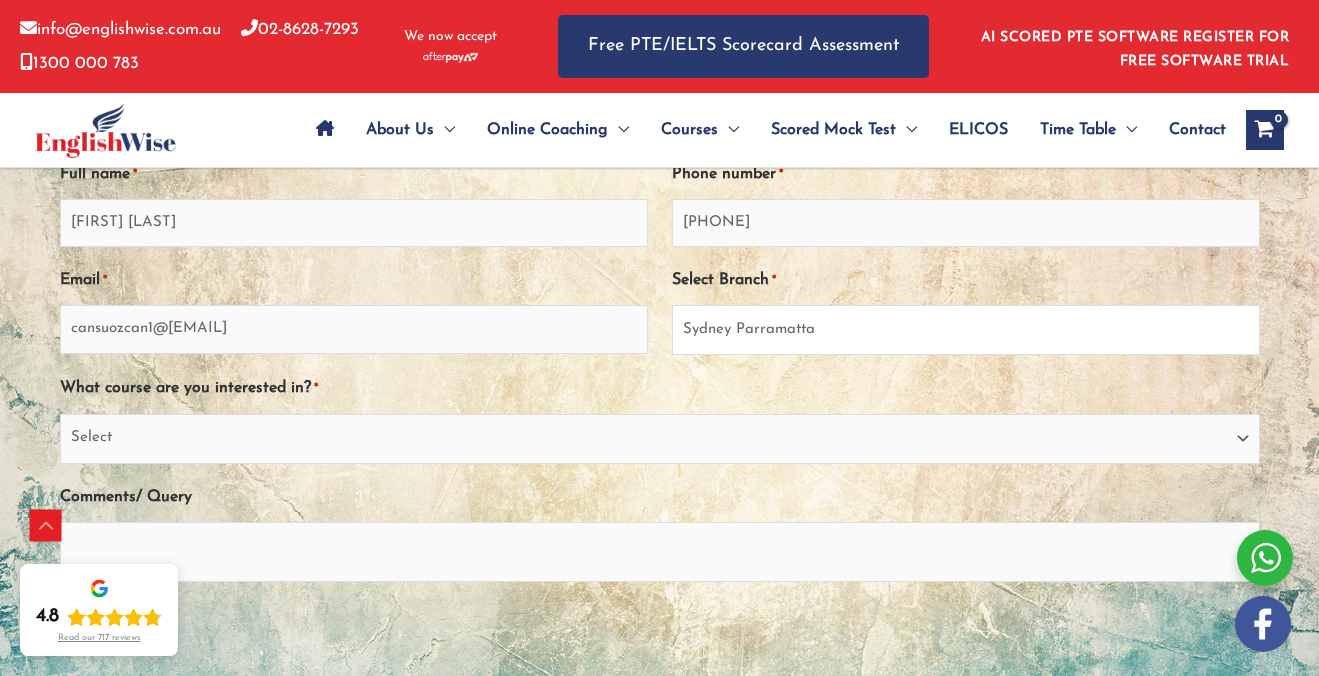click on "Select Sydney City Center Sydney Parramatta EnglishWise Global Brisbane Gold Coast Australian Capital Territory/Canberra South Australia Victoria Tasmania Northern Territory Western Australia Outside Australia" at bounding box center (966, 330) 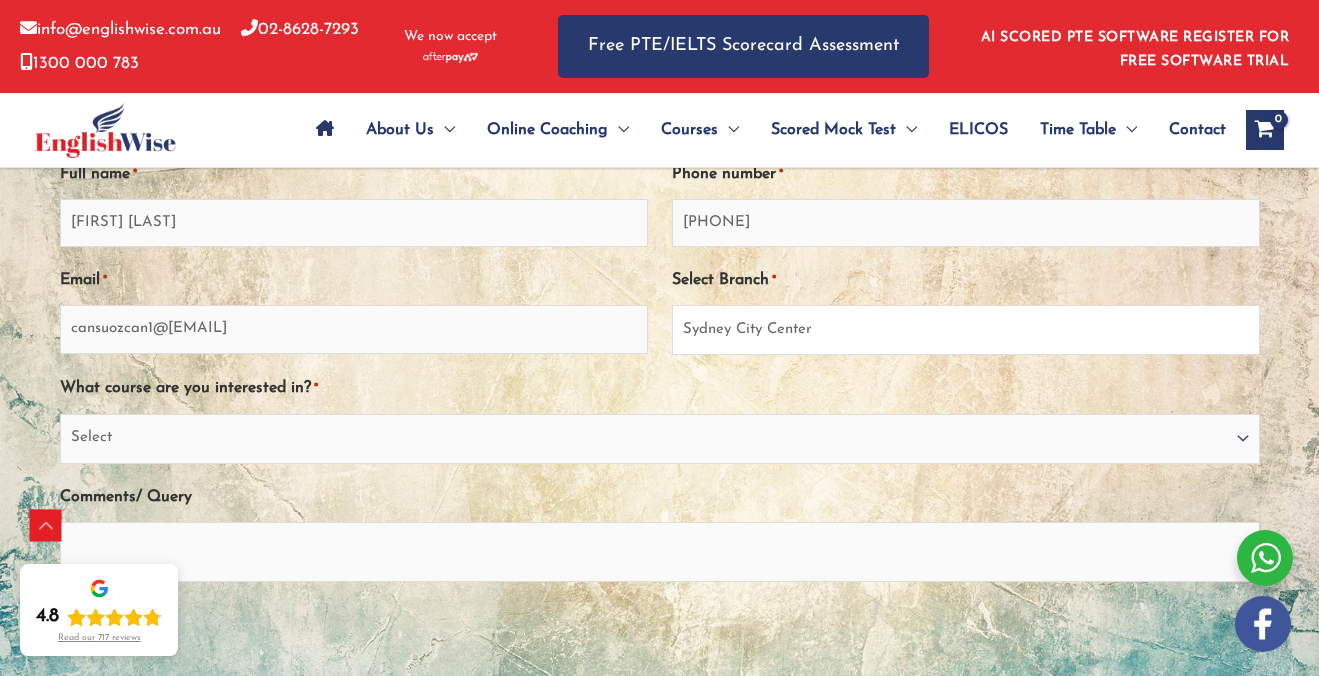 click on "Select Sydney City Center Sydney Parramatta EnglishWise Global Brisbane Gold Coast Australian Capital Territory/Canberra South Australia Victoria Tasmania Northern Territory Western Australia Outside Australia" at bounding box center [966, 330] 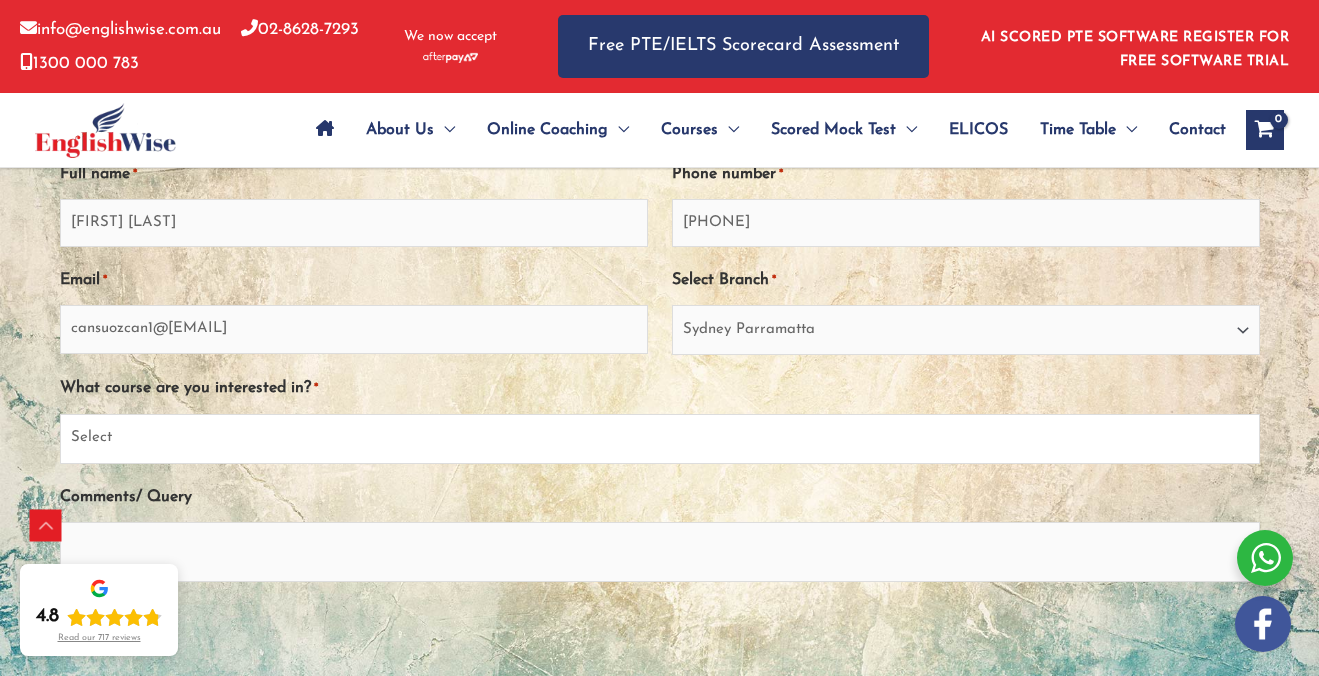 click on "Select PTE NAATI IELTS OET General English" at bounding box center (660, 439) 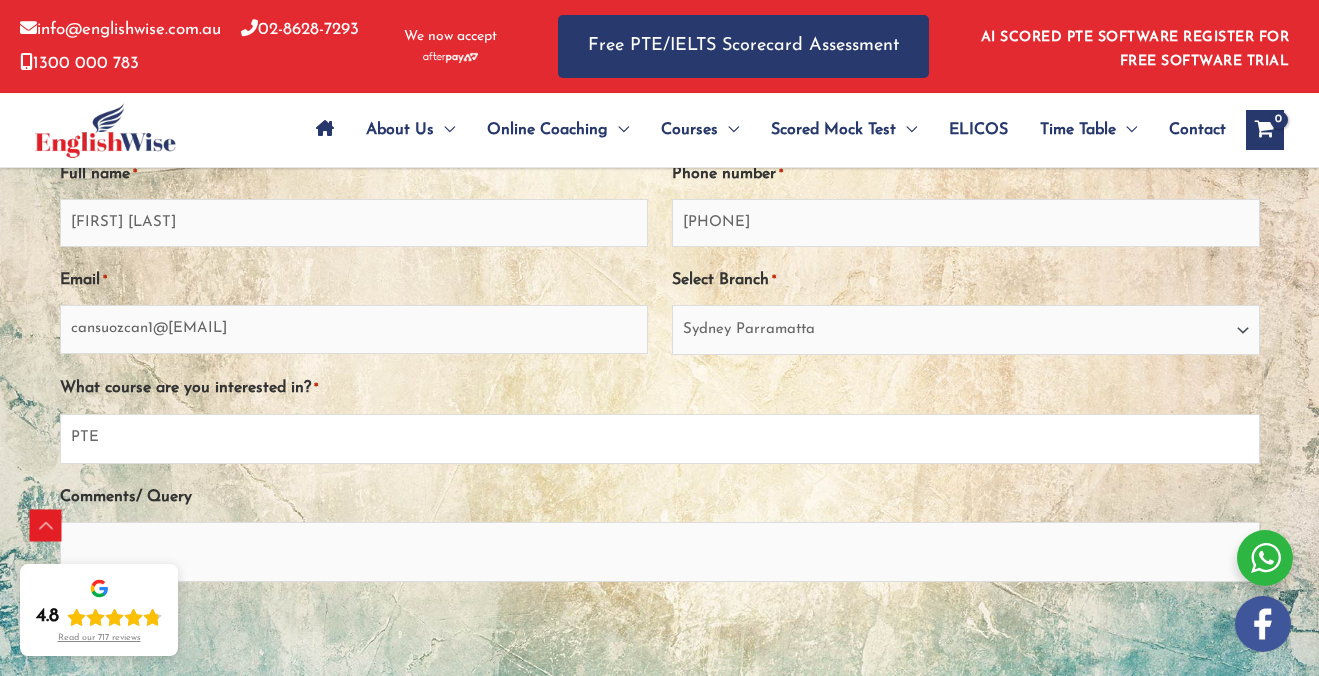 scroll, scrollTop: 1218, scrollLeft: 0, axis: vertical 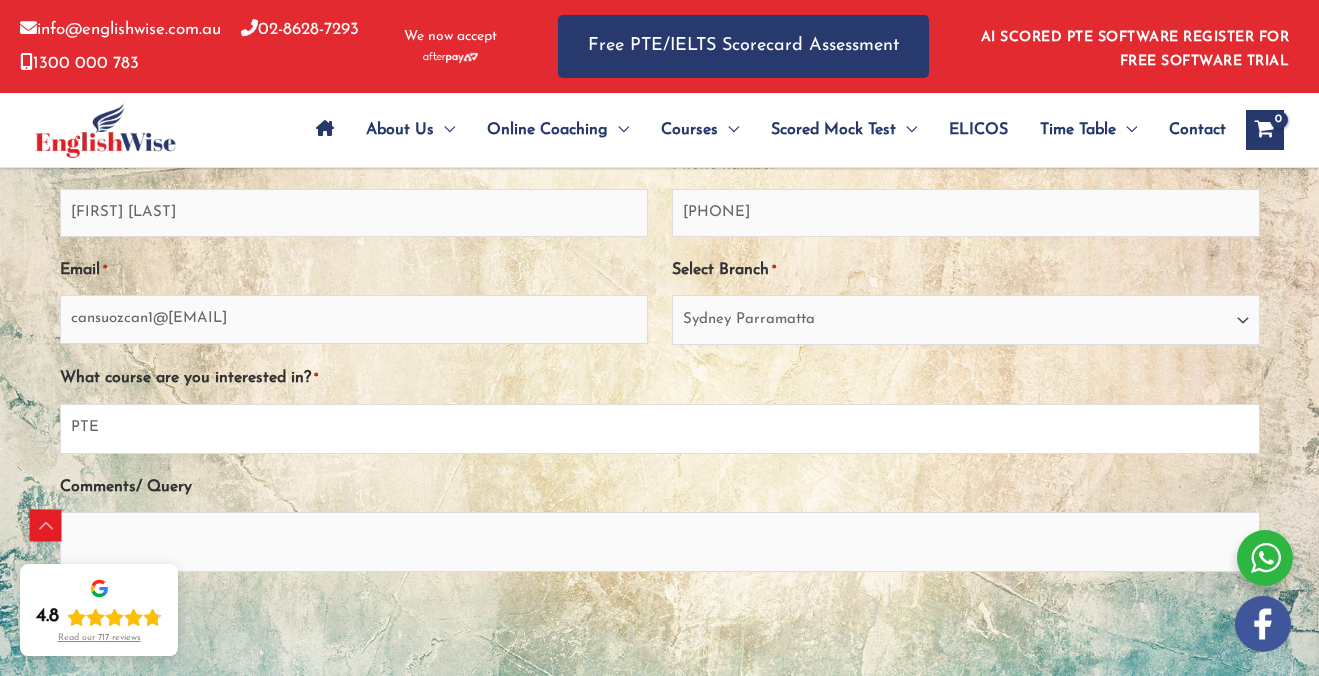 click on "Select PTE NAATI IELTS OET General English" at bounding box center (660, 429) 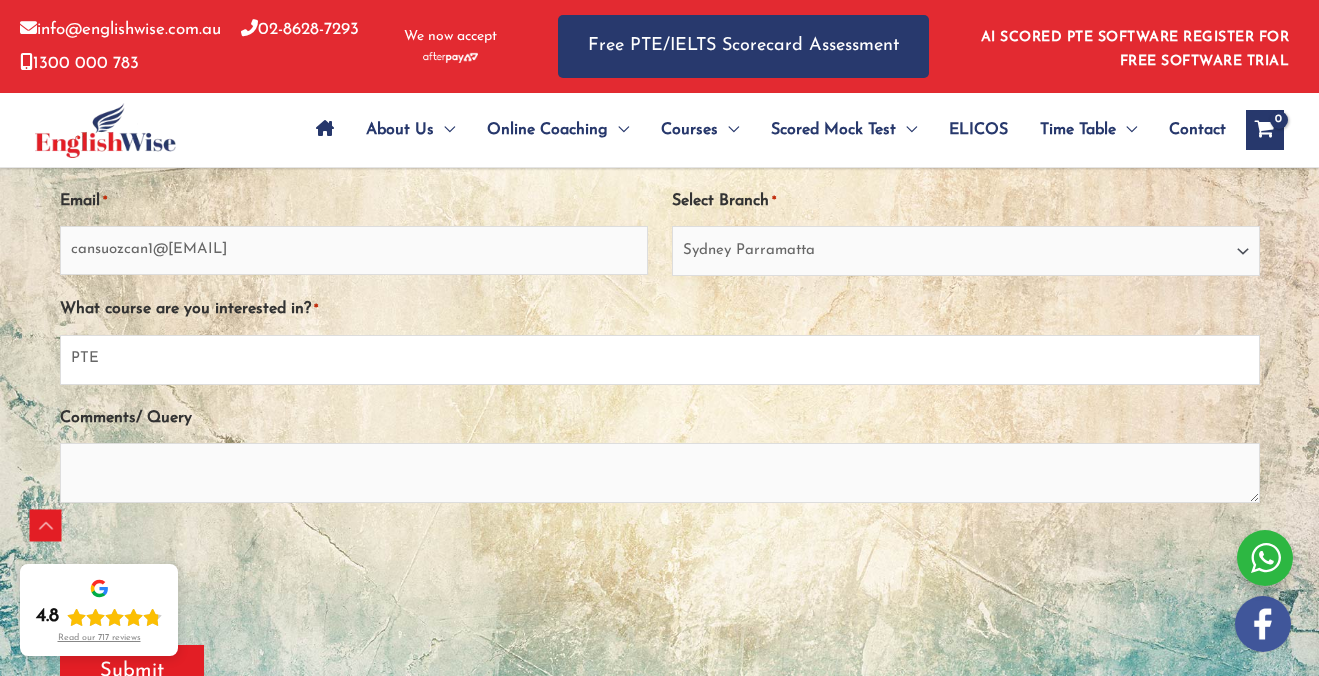 scroll, scrollTop: 1395, scrollLeft: 0, axis: vertical 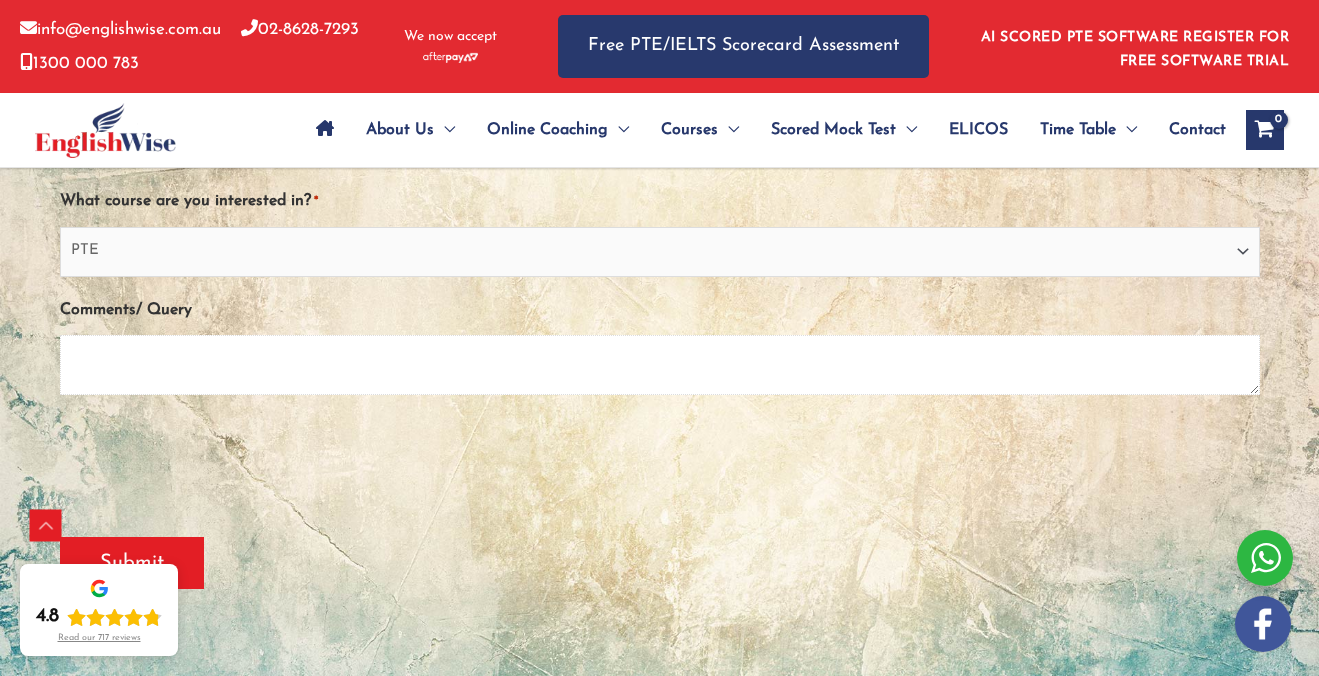 click on "Comments/ Query" at bounding box center [660, 365] 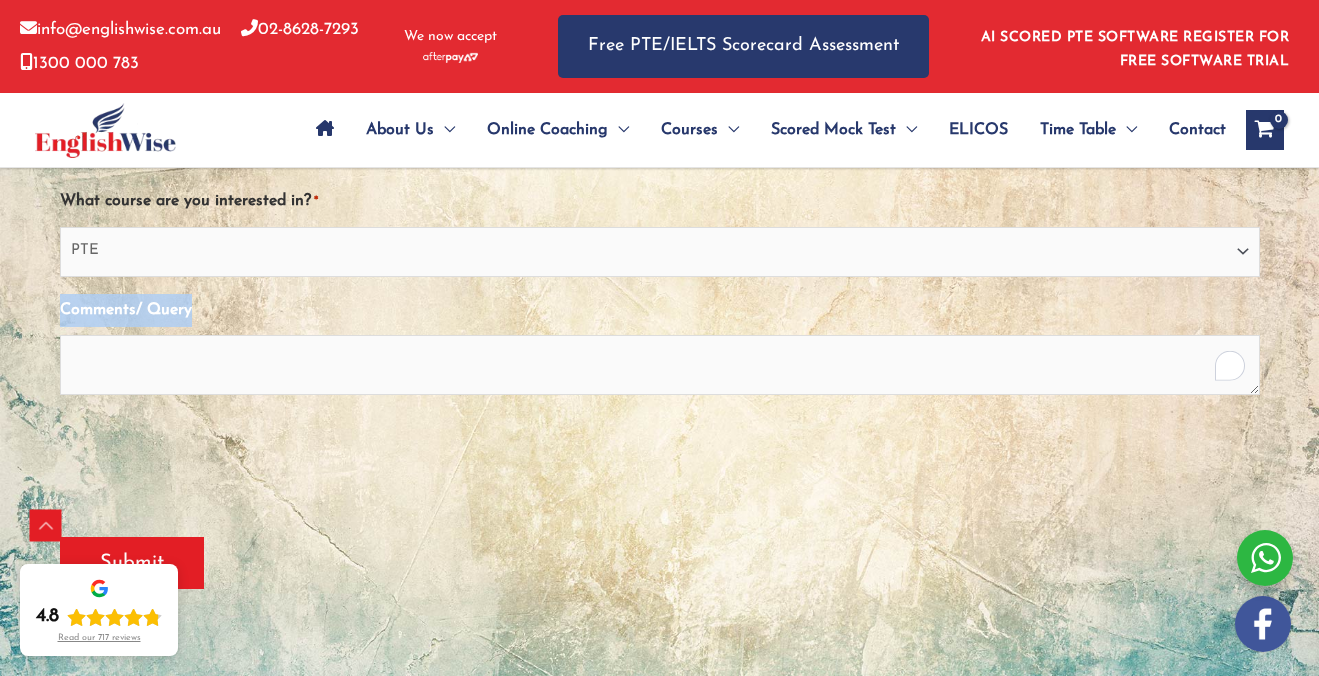 drag, startPoint x: 60, startPoint y: 310, endPoint x: 221, endPoint y: 310, distance: 161 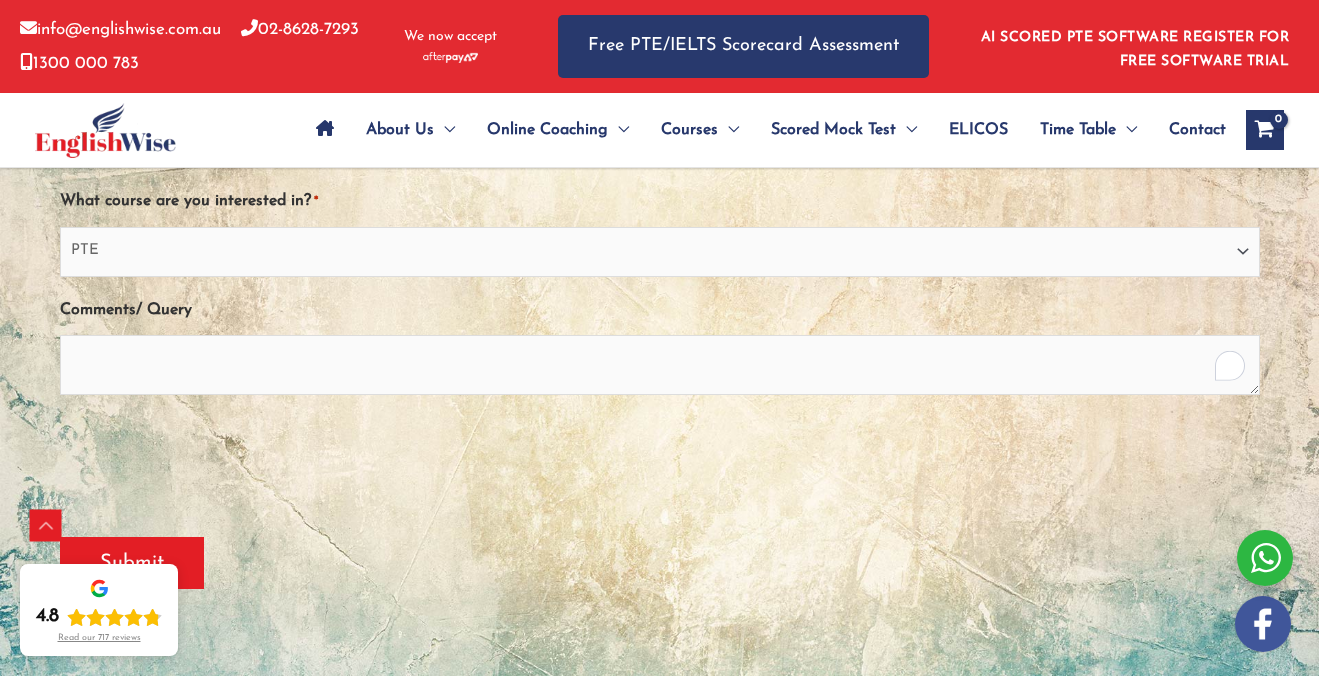 click on "Comments/ Query" at bounding box center [660, 350] 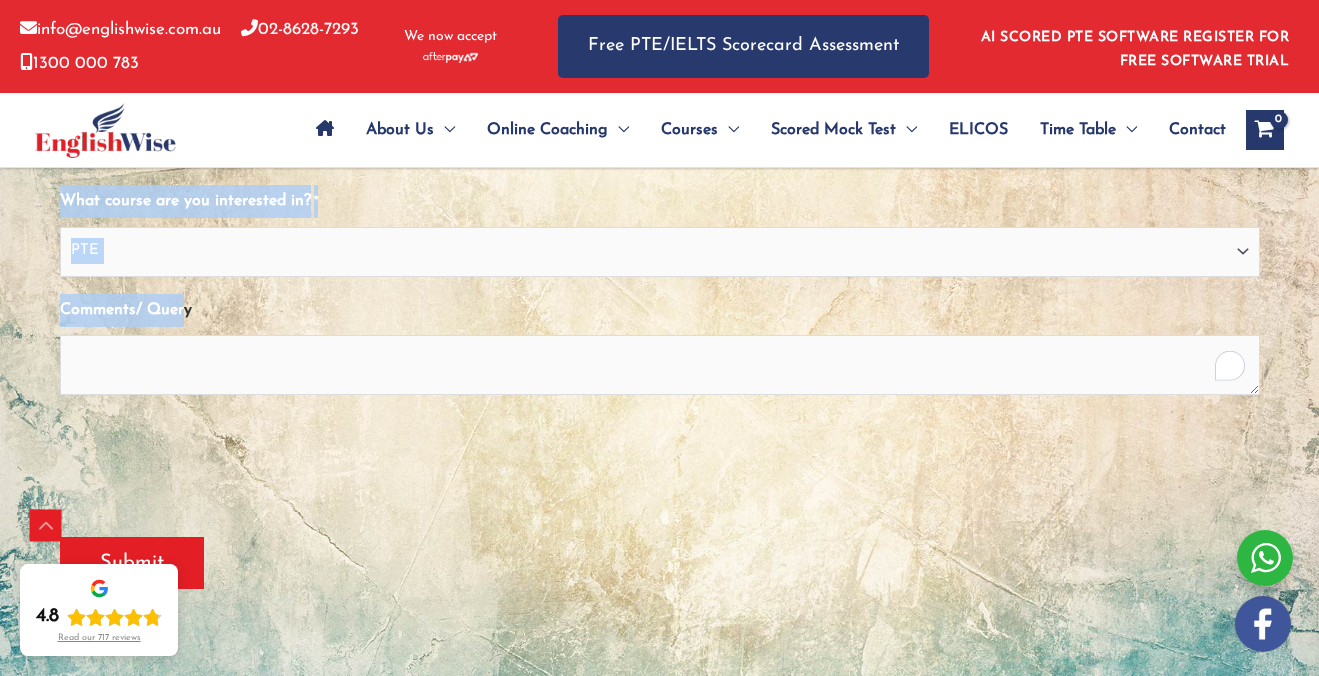 drag, startPoint x: 57, startPoint y: 300, endPoint x: 182, endPoint y: 301, distance: 125.004 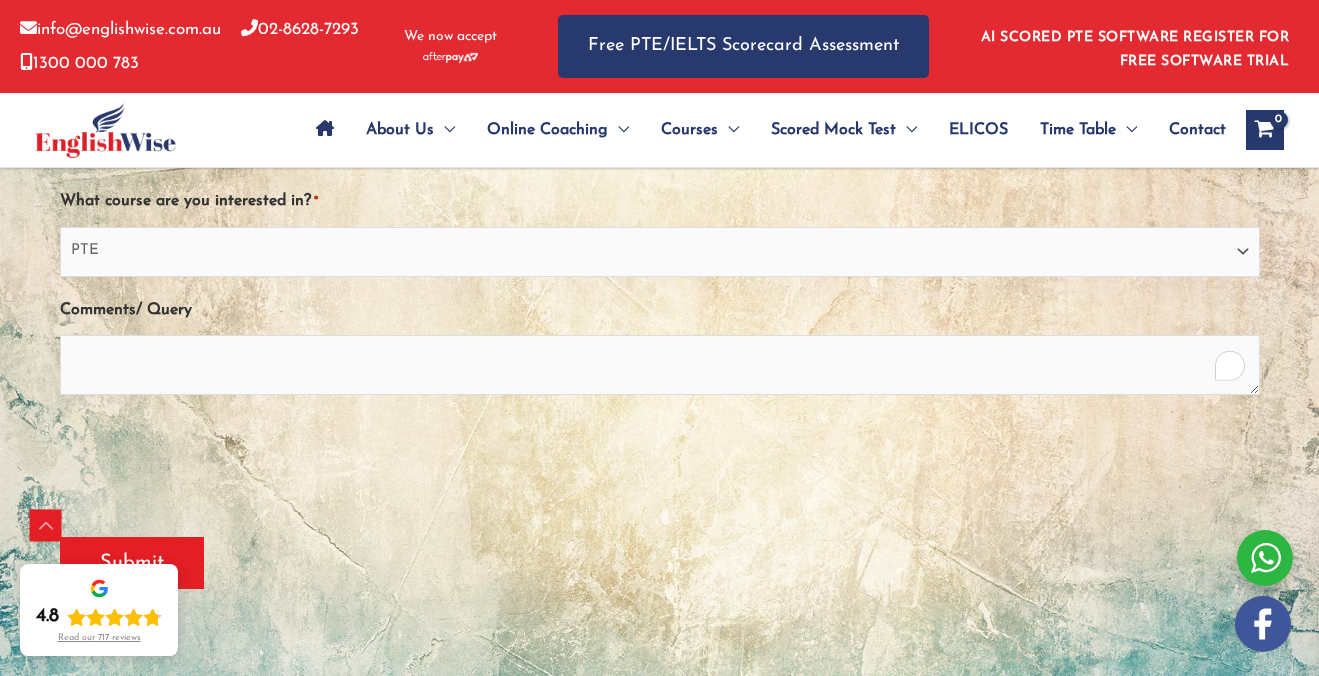 click on "Comments/ Query" at bounding box center [660, 350] 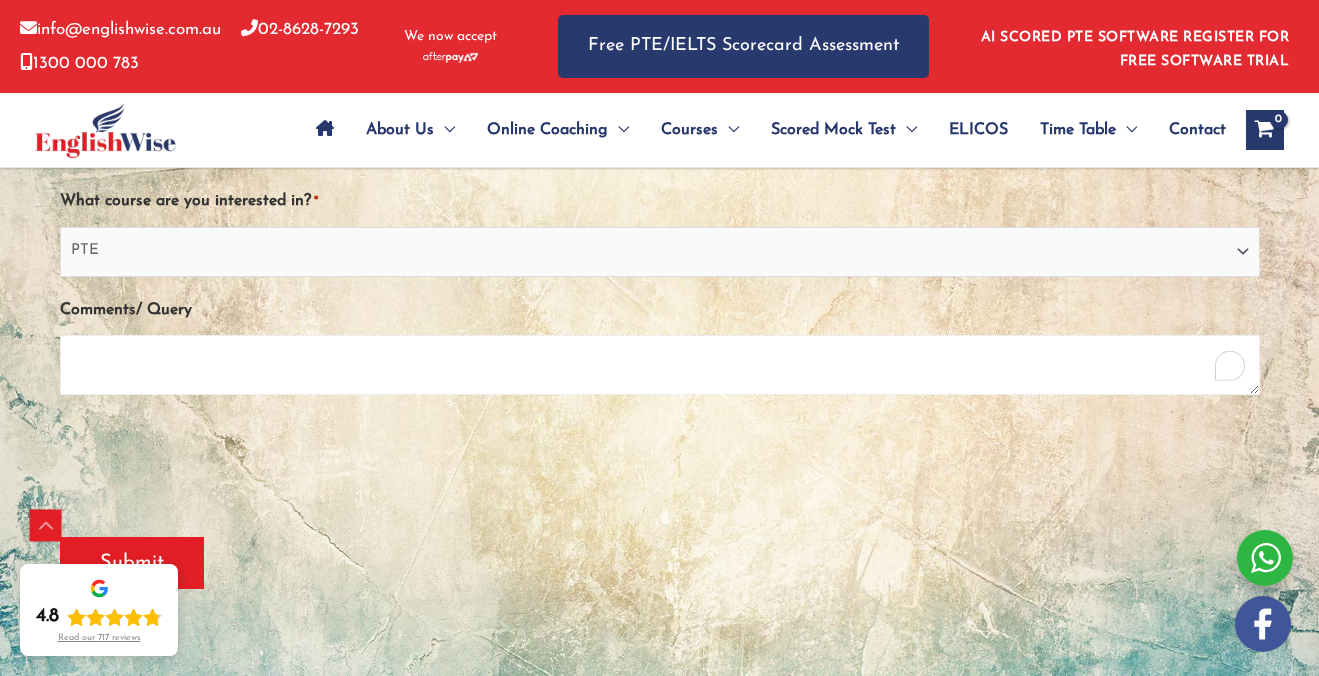 click on "Comments/ Query" at bounding box center [660, 365] 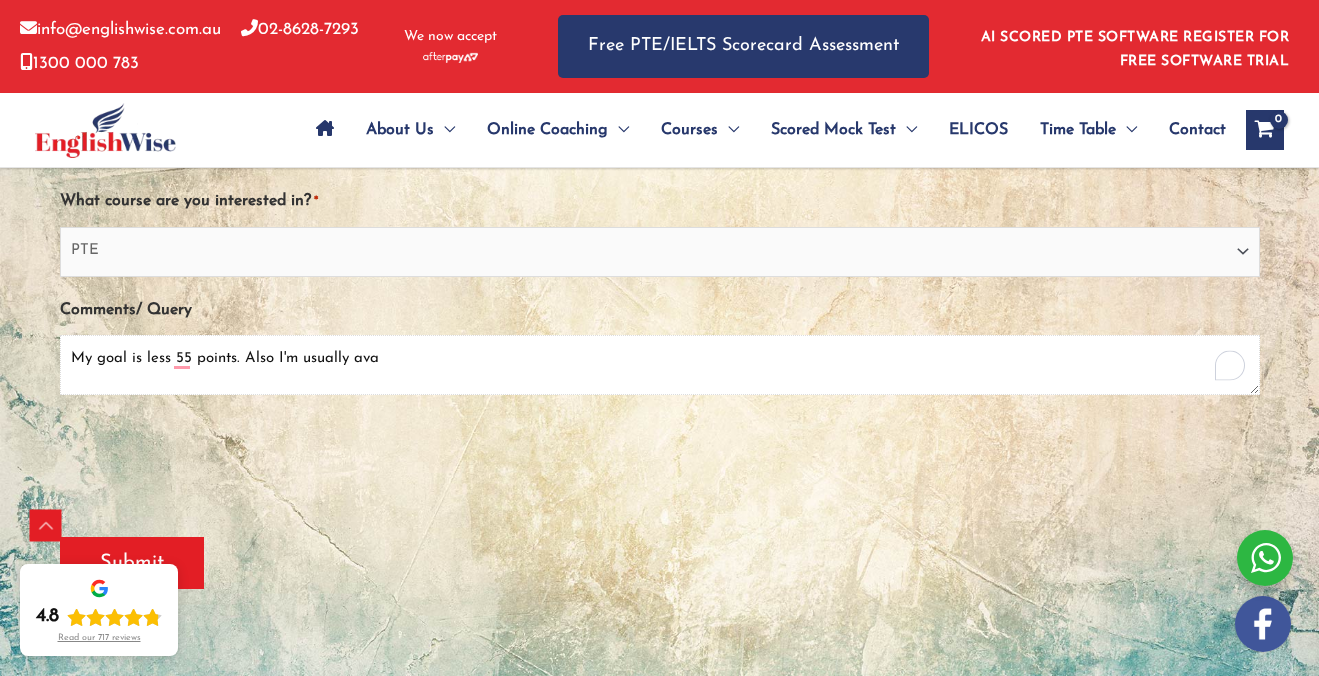type on "My goal is less 55 points. Also I'm usually ava" 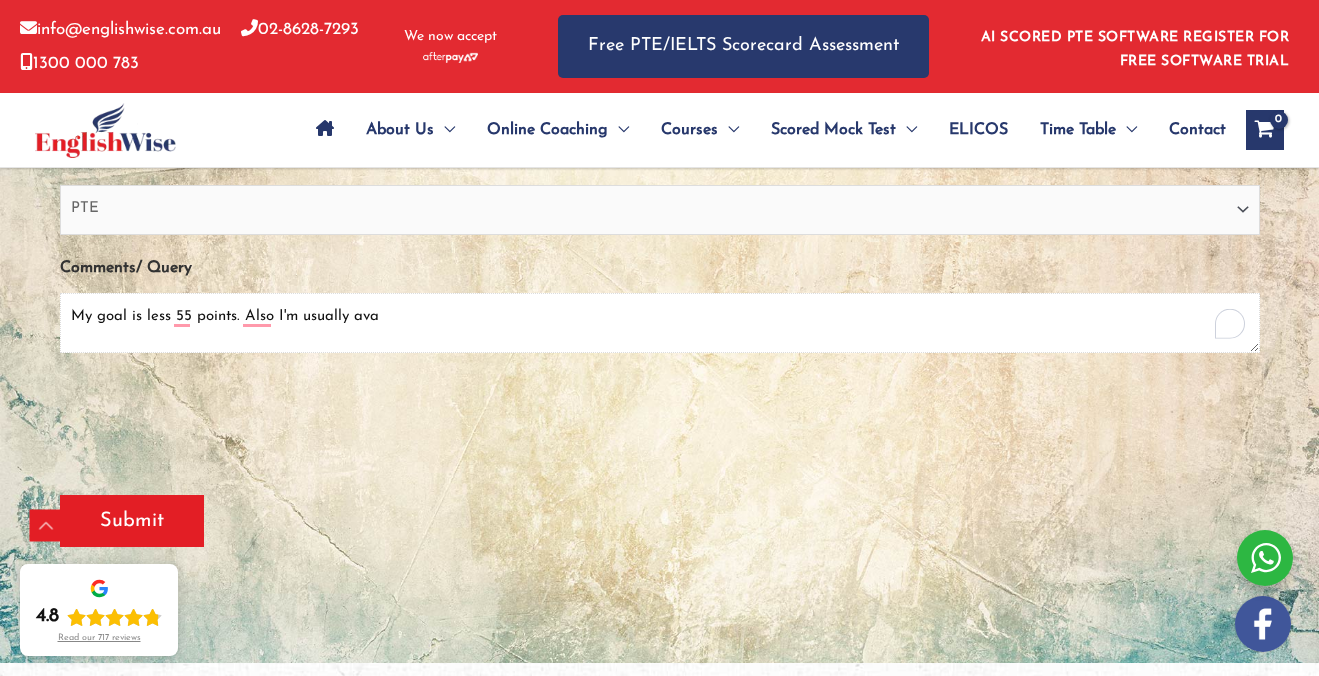 scroll, scrollTop: 1473, scrollLeft: 0, axis: vertical 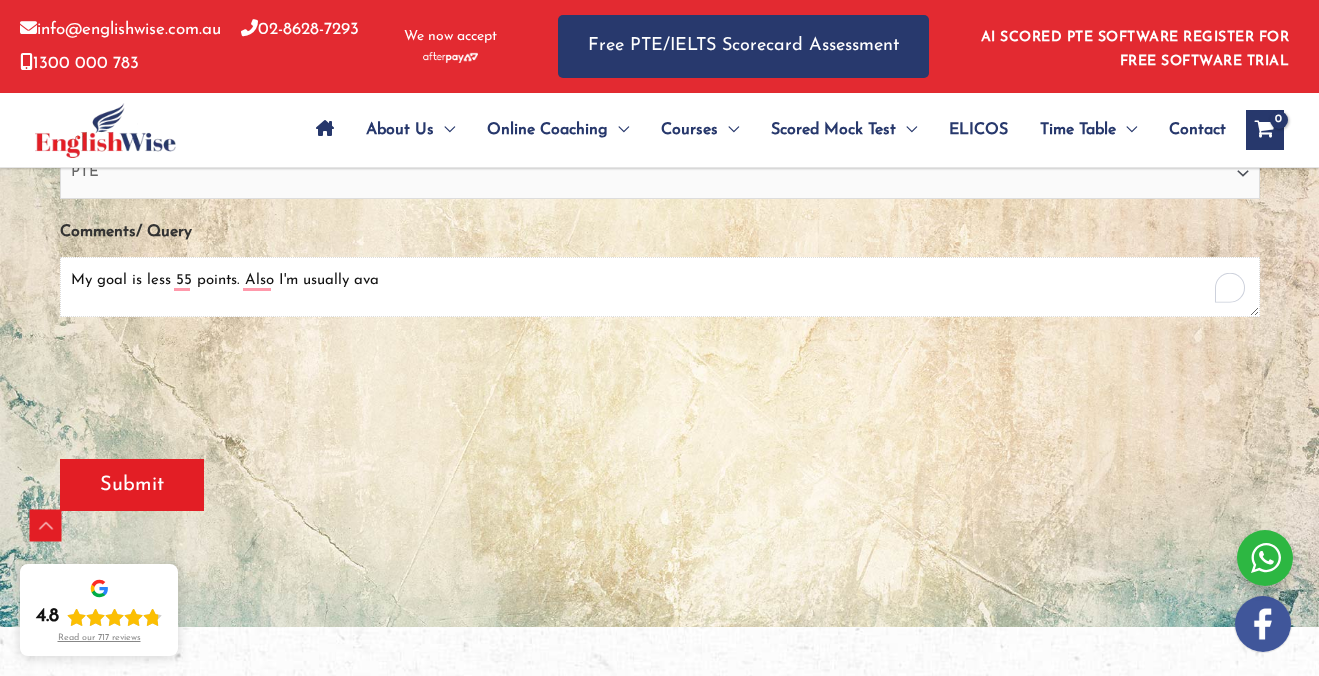 drag, startPoint x: 400, startPoint y: 286, endPoint x: 61, endPoint y: 285, distance: 339.00146 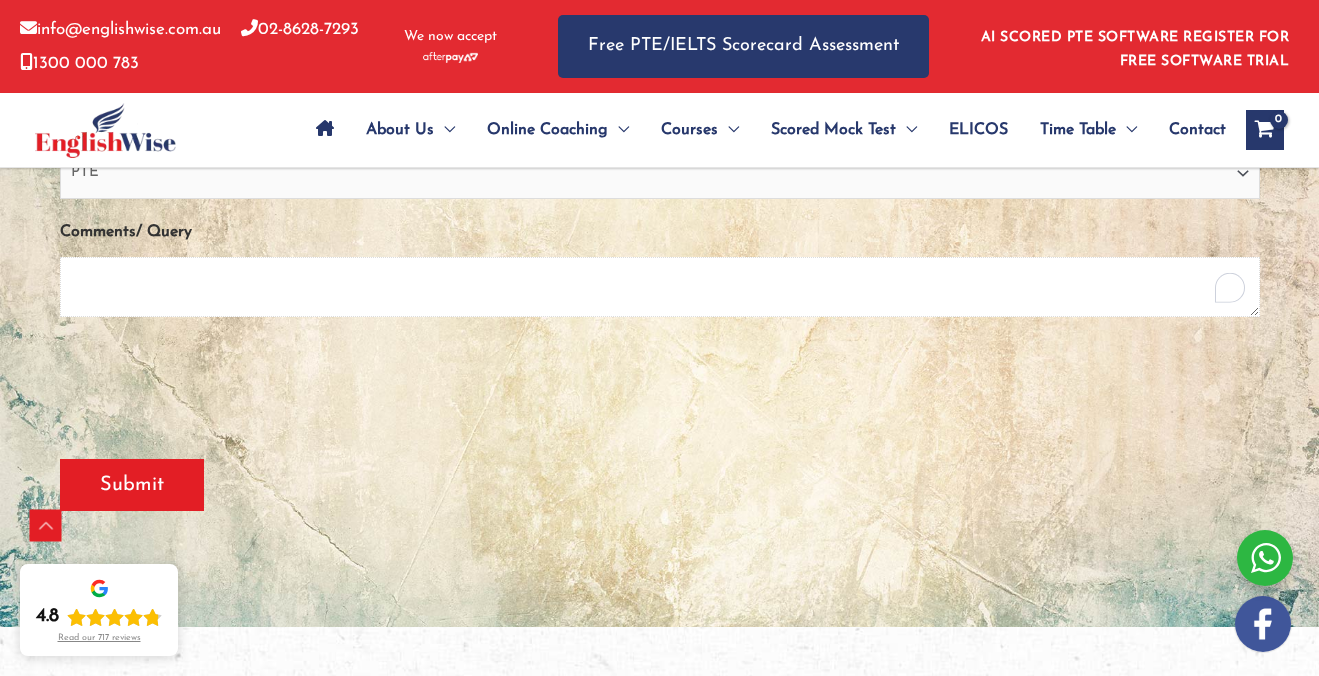 paste on "My goal is to score at least 55, and my long-term goal is to achieve 70 or higher. I prefer in-person (face-to-face) classes. I'm available all day on Thursdays and in the afternoons on Tuesdays. I have one month to prepare." 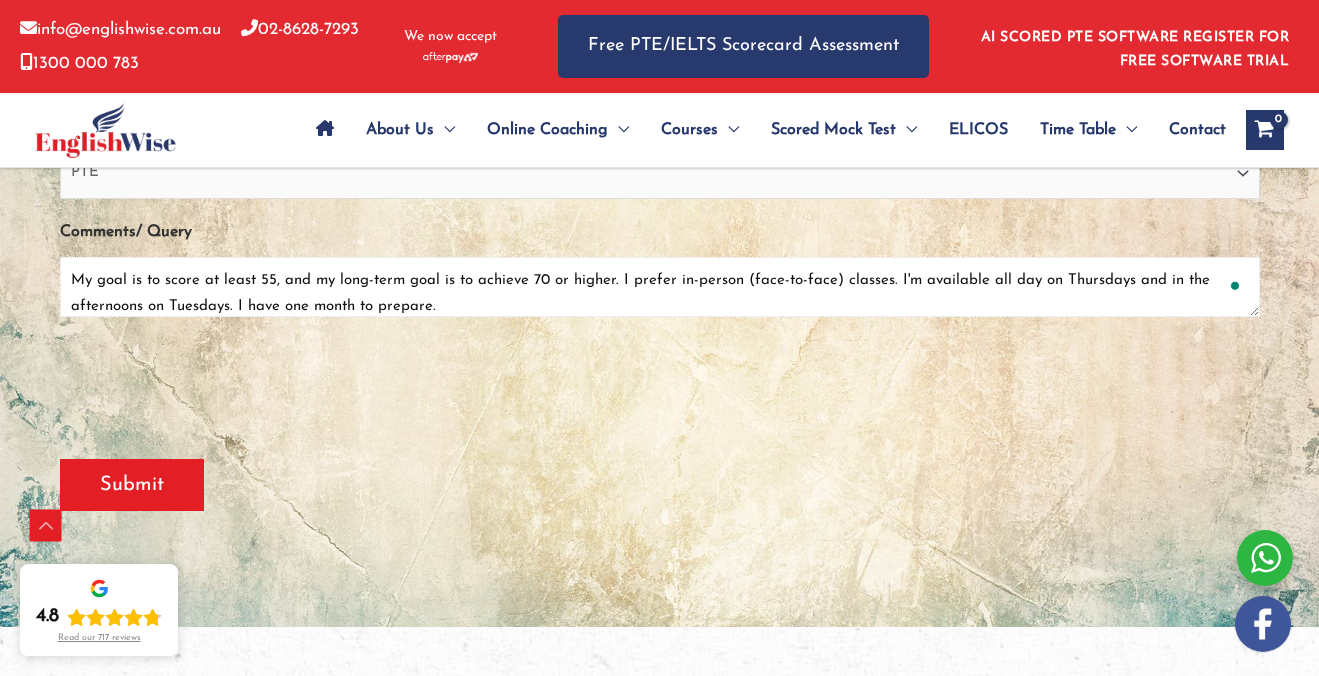scroll, scrollTop: 51, scrollLeft: 0, axis: vertical 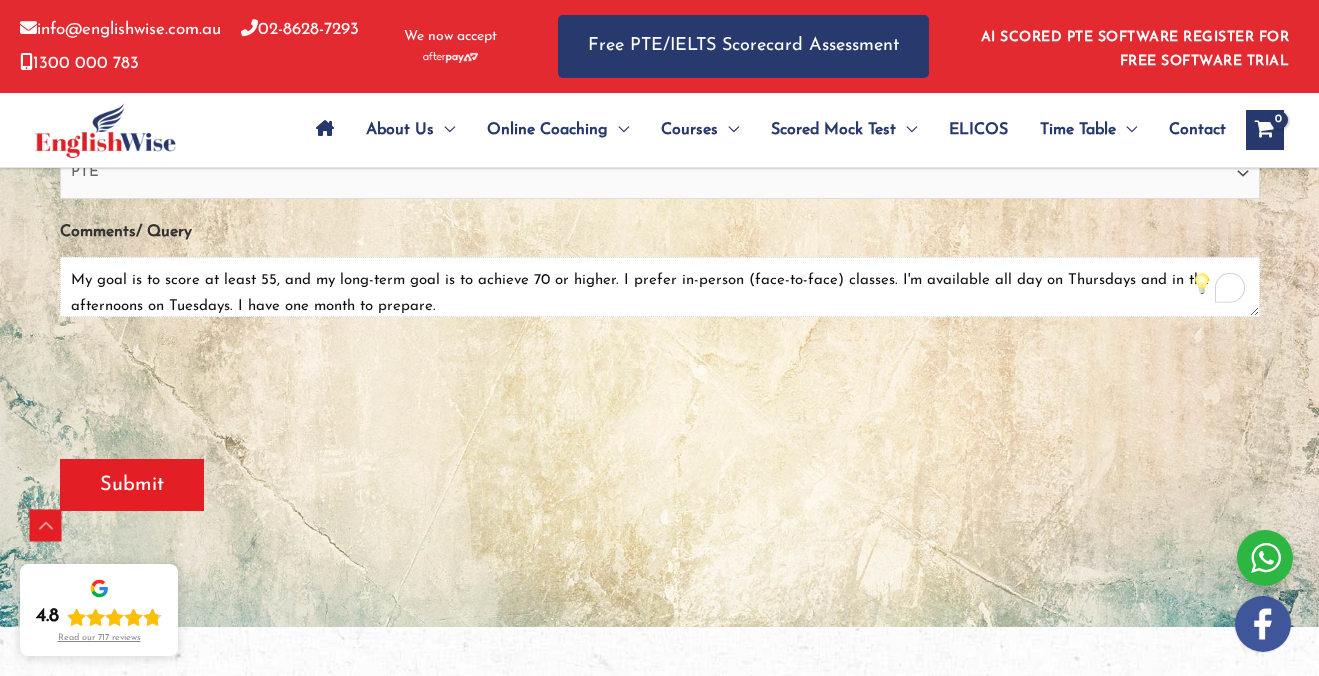drag, startPoint x: 145, startPoint y: 280, endPoint x: 314, endPoint y: 280, distance: 169 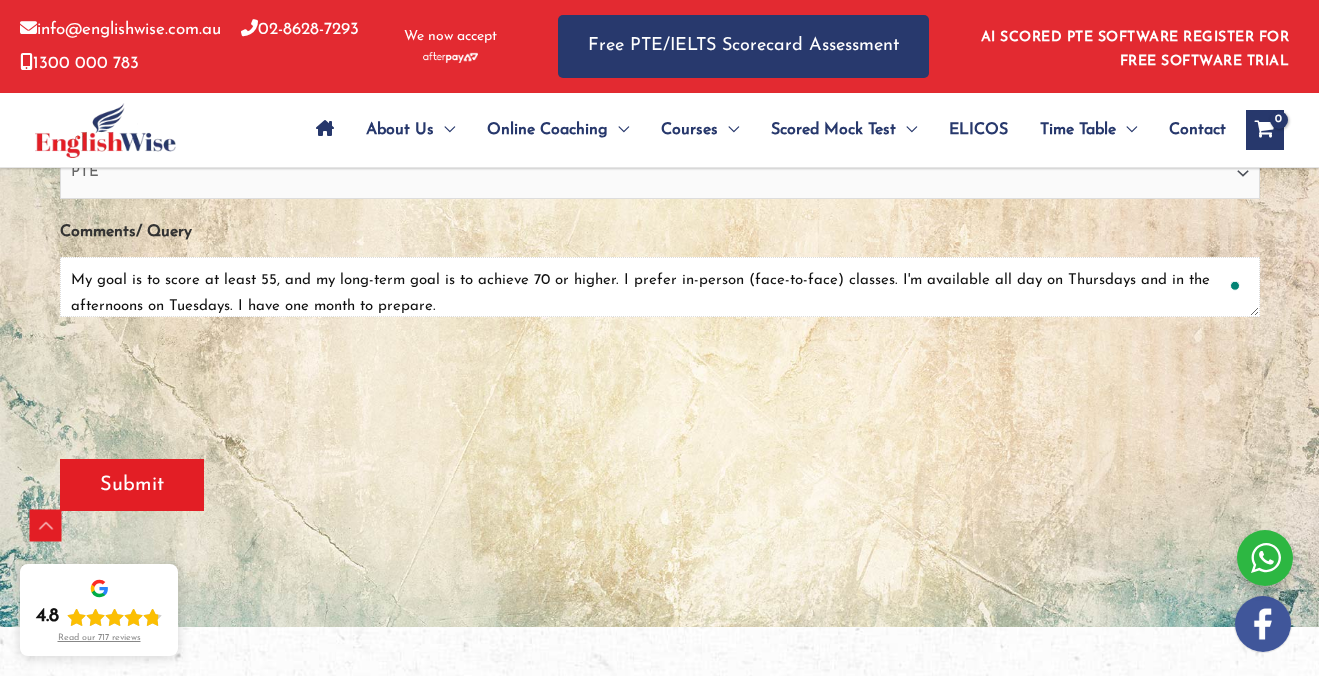 click on "My goal is to score at least 55, and my long-term goal is to achieve 70 or higher. I prefer in-person (face-to-face) classes. I'm available all day on Thursdays and in the afternoons on Tuesdays. I have one month to prepare." at bounding box center (660, 287) 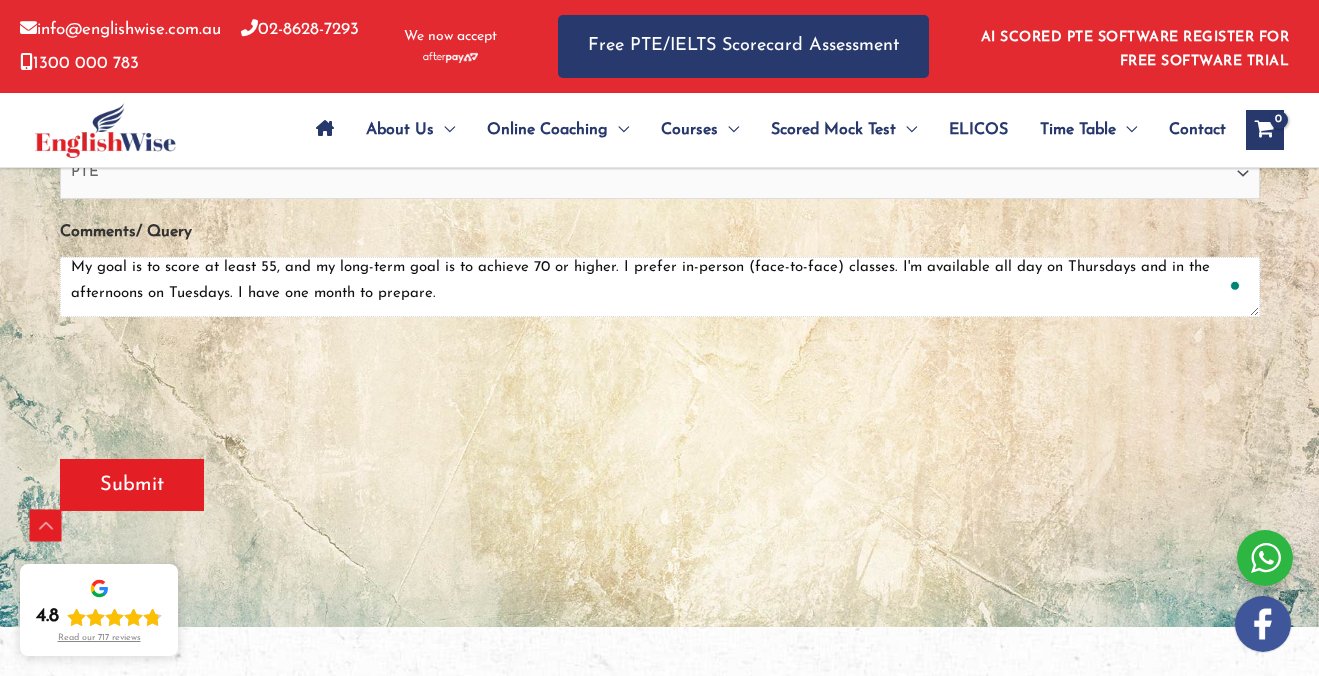 scroll, scrollTop: 20, scrollLeft: 0, axis: vertical 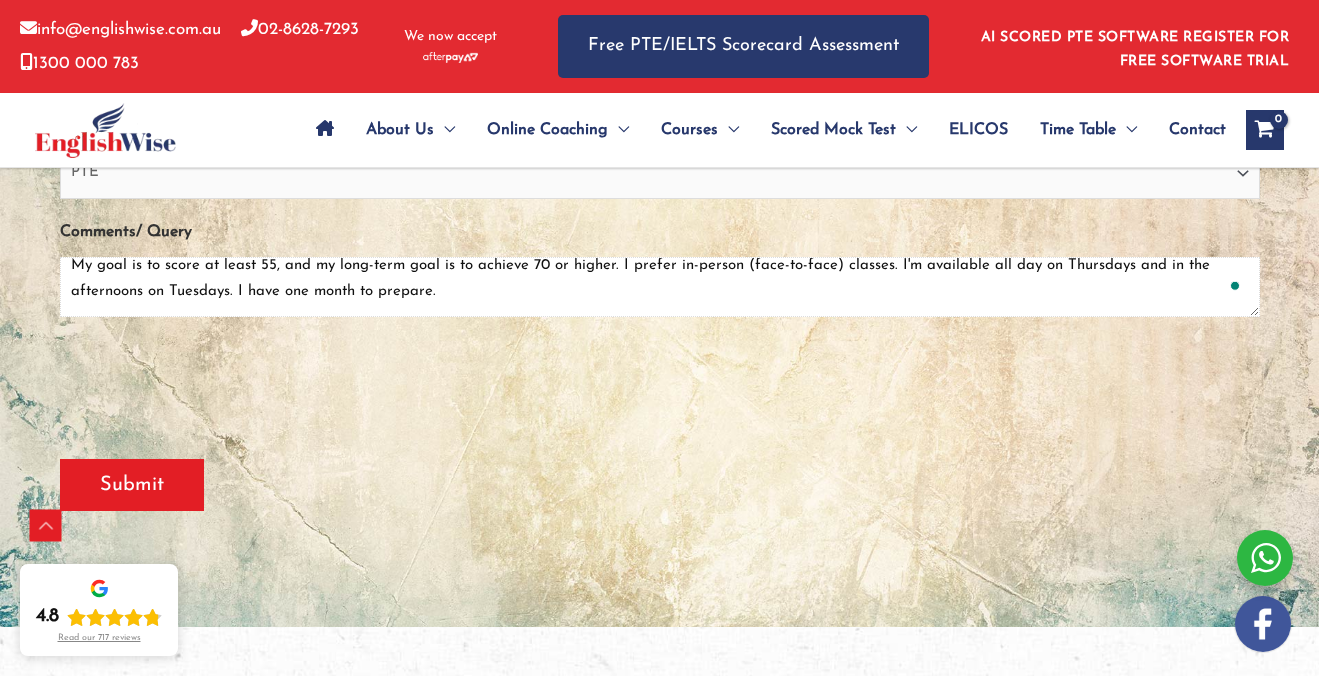 drag, startPoint x: 241, startPoint y: 277, endPoint x: 348, endPoint y: 277, distance: 107 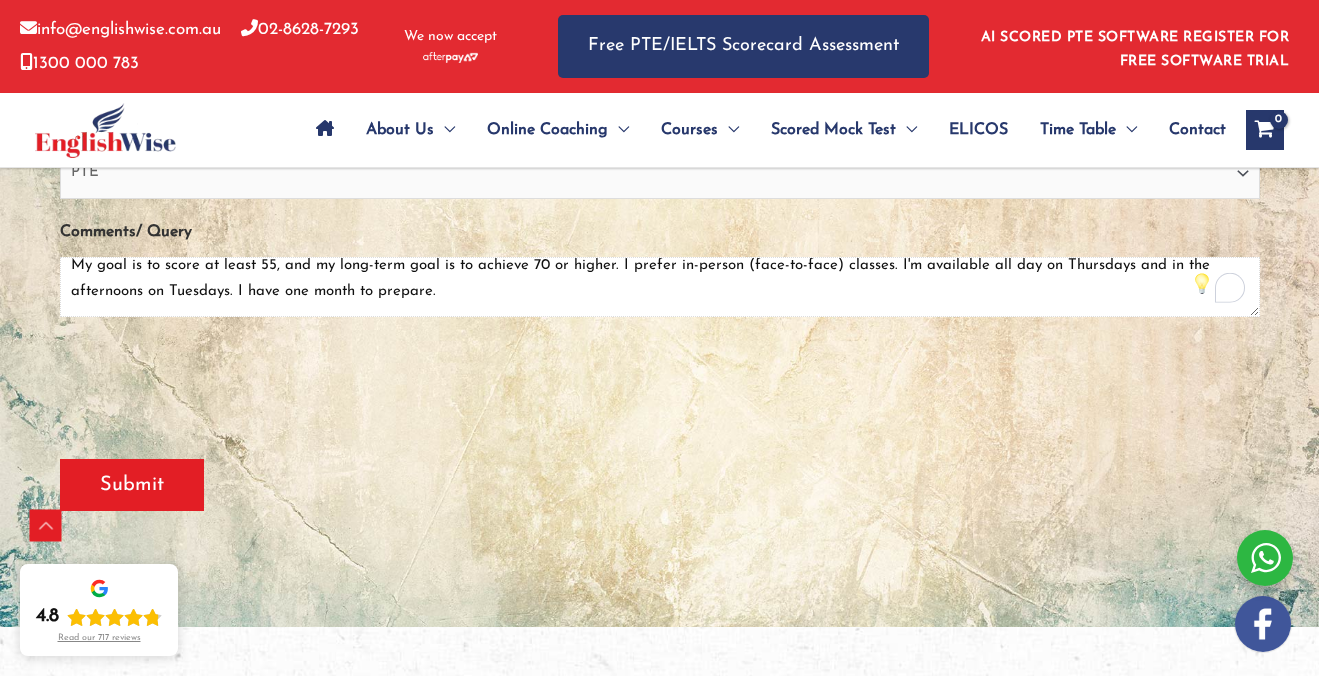 click on "My goal is to score at least 55, and my long-term goal is to achieve 70 or higher. I prefer in-person (face-to-face) classes. I'm available all day on Thursdays and in the afternoons on Tuesdays. I have one month to prepare." at bounding box center (660, 287) 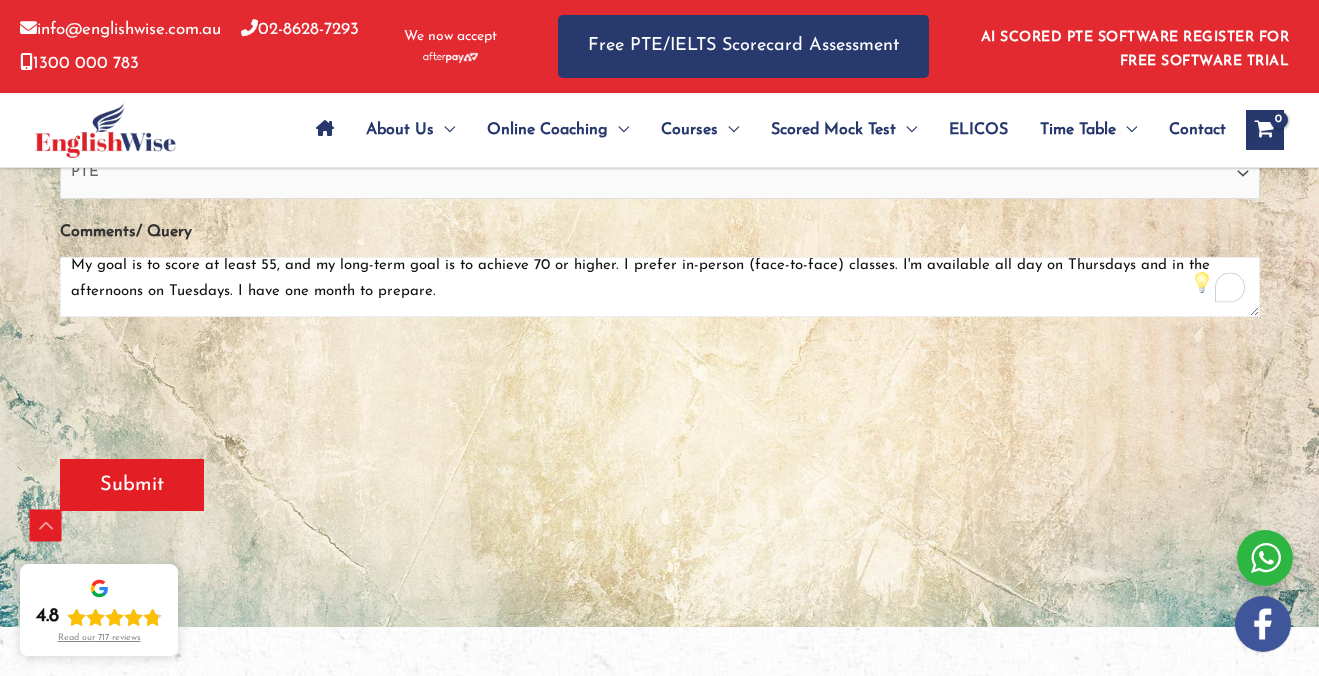 type on "My goal is to score at least 55, and my long-term goal is to achieve 70 or higher. I prefer in-person (face-to-face) classes. I'm available all day on Thursdays and in the afternoons on Tuesdays. I have one month to prepare." 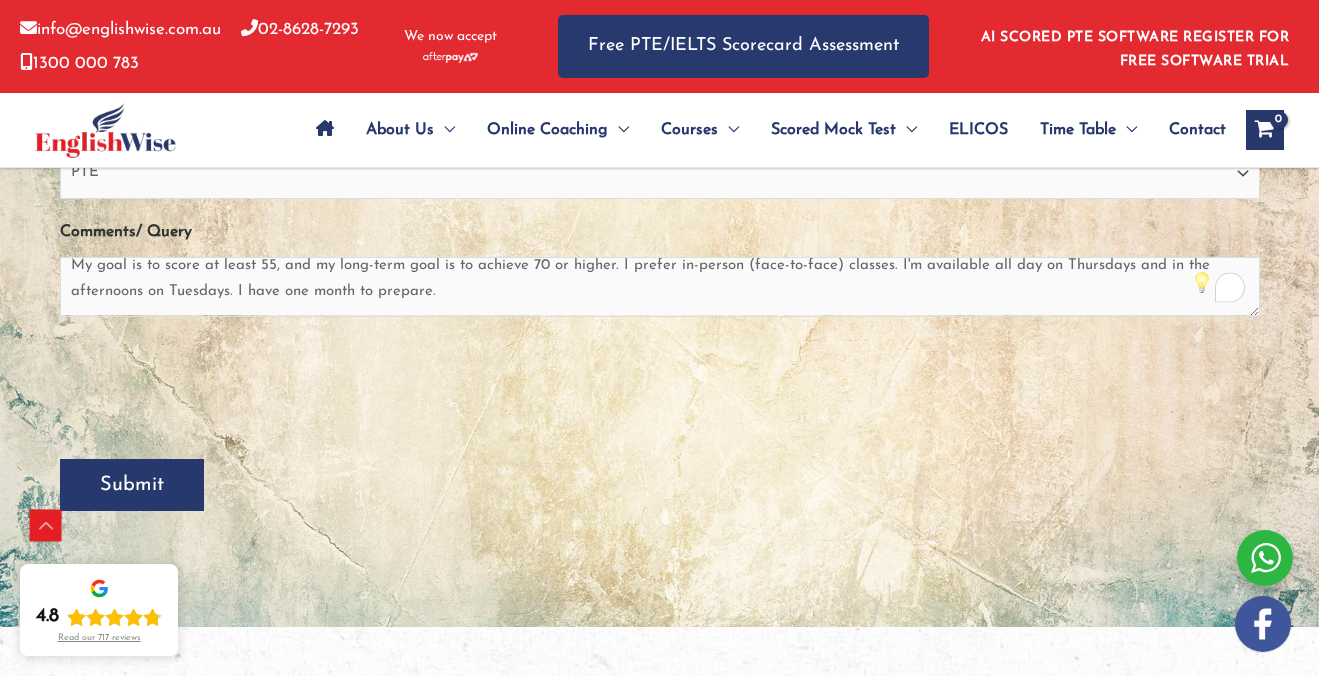 click on "Submit" at bounding box center (132, 485) 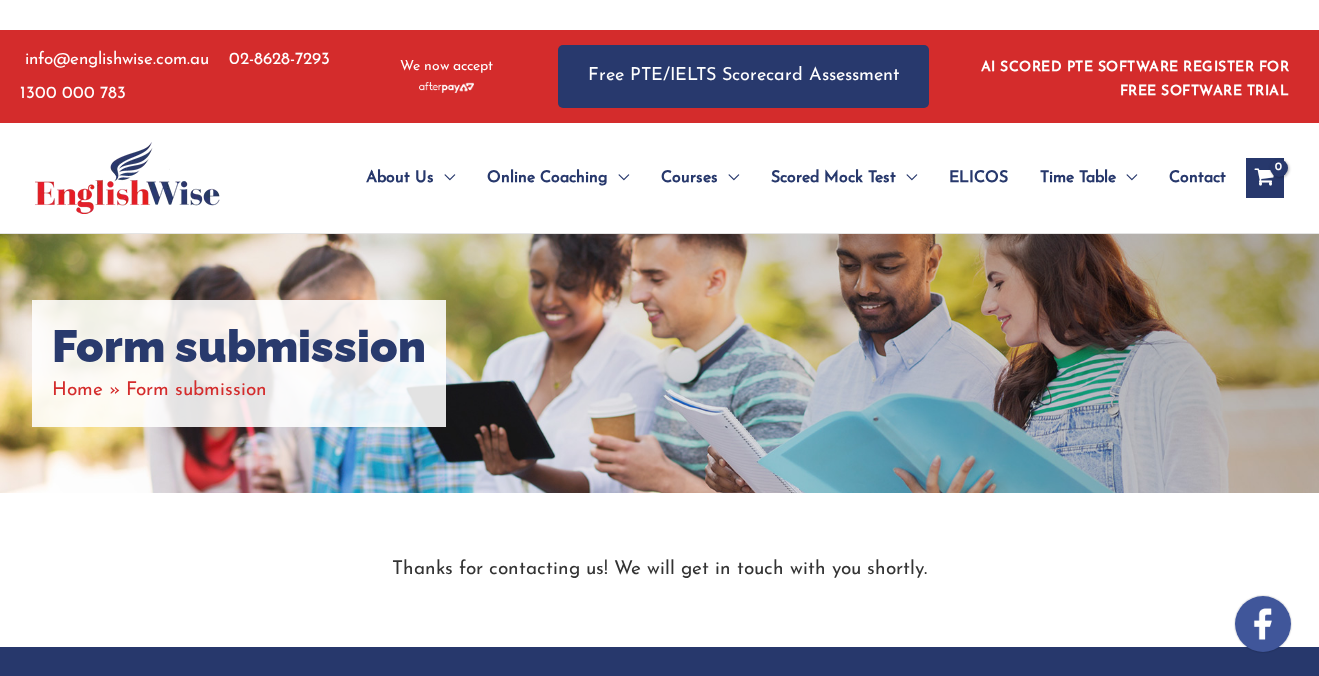 scroll, scrollTop: 0, scrollLeft: 0, axis: both 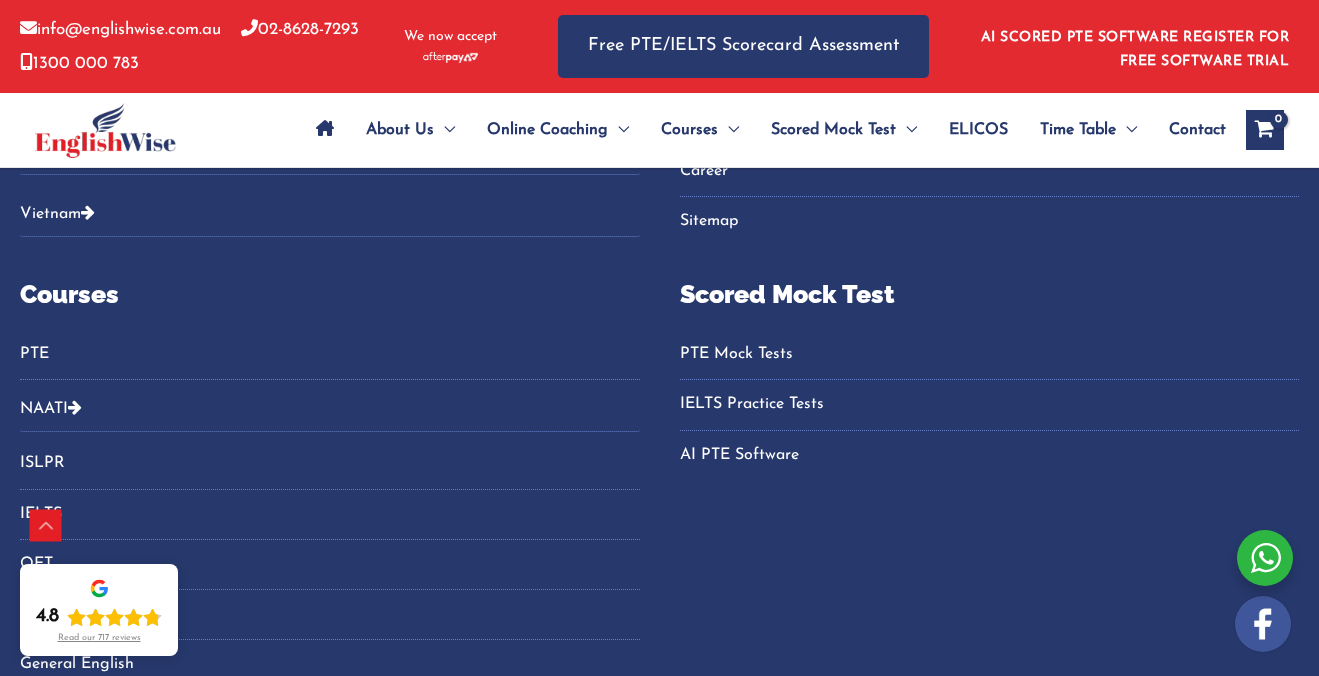 click on "PTE" at bounding box center (330, 354) 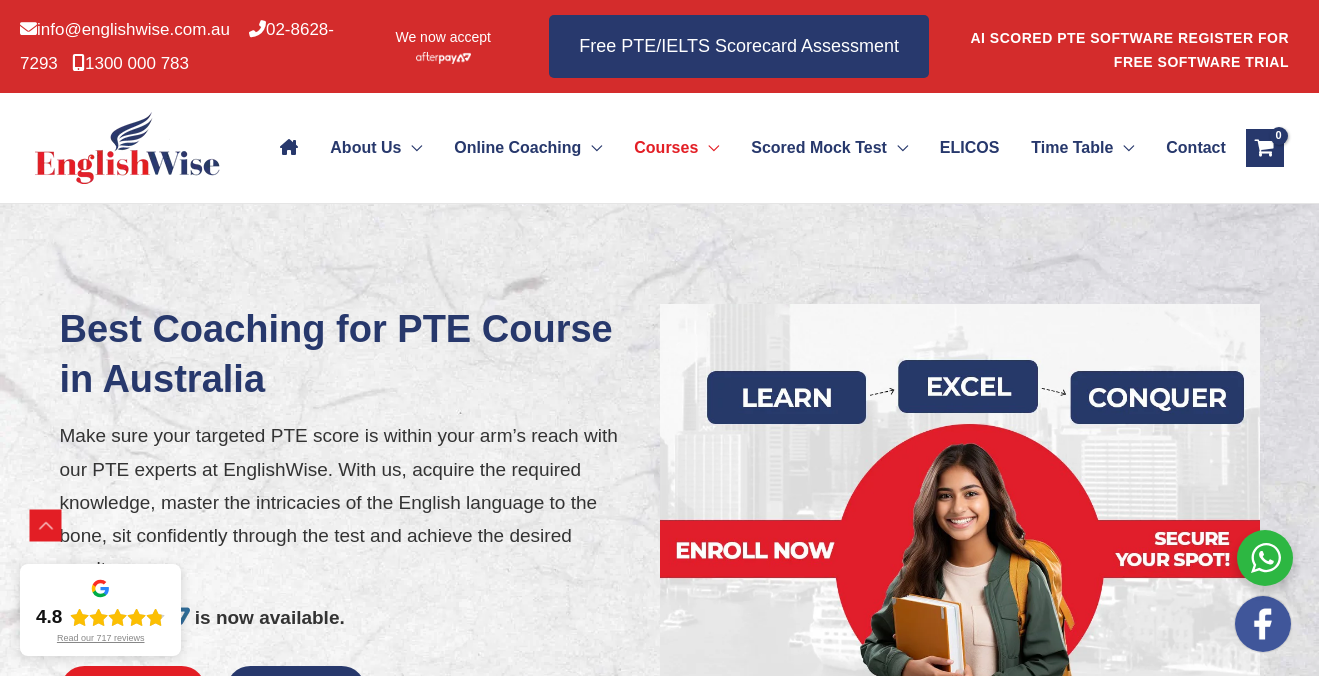 scroll, scrollTop: 312, scrollLeft: 0, axis: vertical 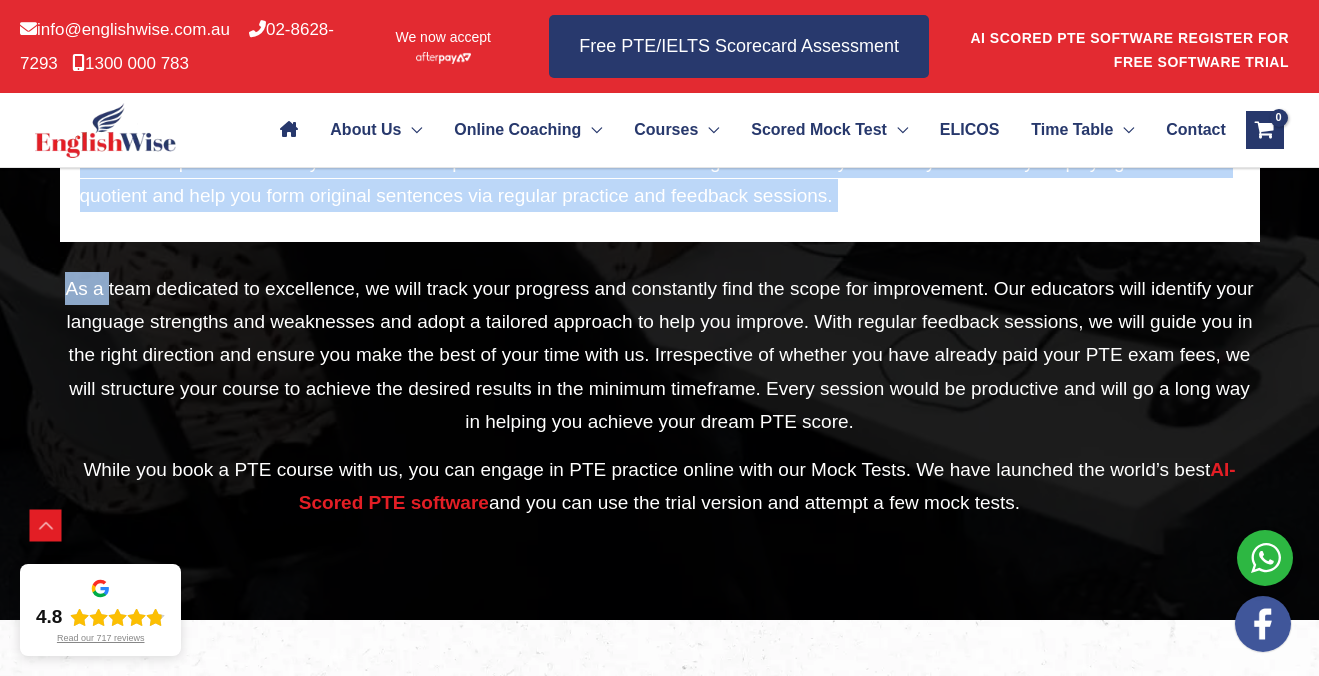 drag, startPoint x: 58, startPoint y: 322, endPoint x: 120, endPoint y: 323, distance: 62.008064 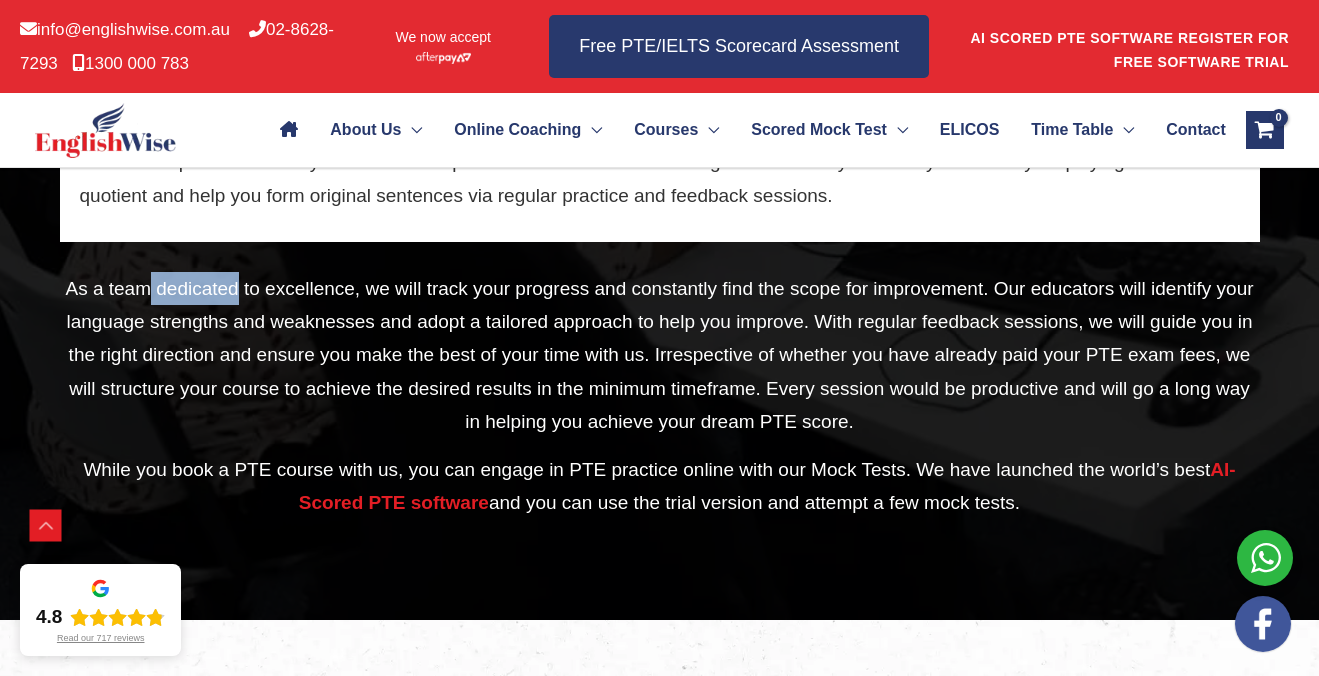 drag, startPoint x: 163, startPoint y: 323, endPoint x: 253, endPoint y: 318, distance: 90.13878 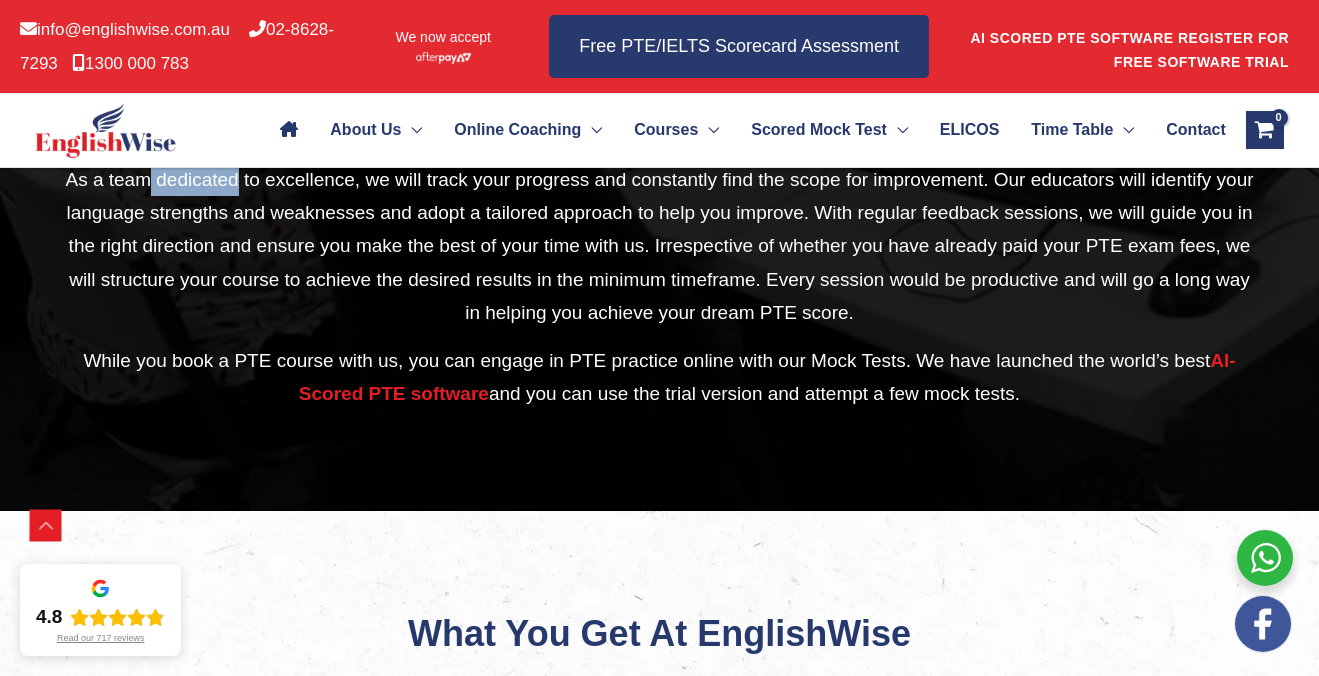 scroll, scrollTop: 4218, scrollLeft: 0, axis: vertical 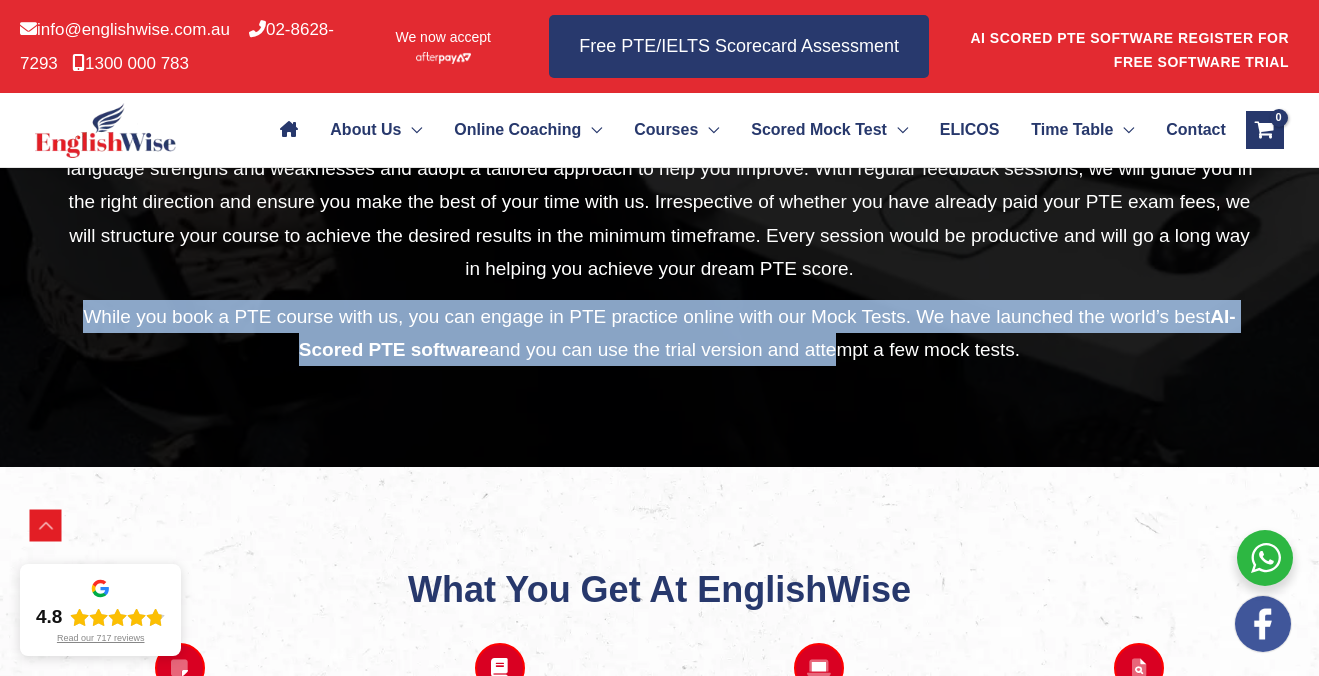 drag, startPoint x: 82, startPoint y: 337, endPoint x: 833, endPoint y: 377, distance: 752.0645 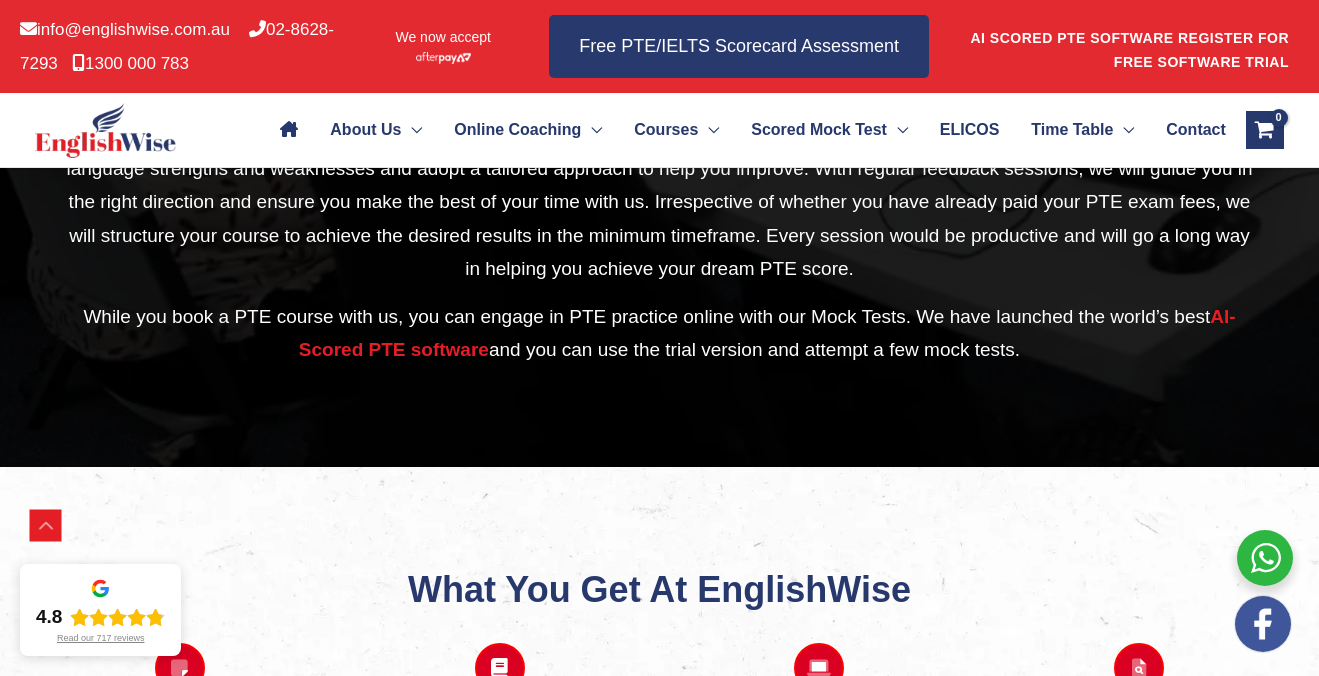 click on "While you book a PTE course with us, you can engage in PTE practice online with our Mock Tests. We have launched the world’s best  AI-Scored PTE software  and you can use the trial version and attempt a few mock tests." at bounding box center [660, 333] 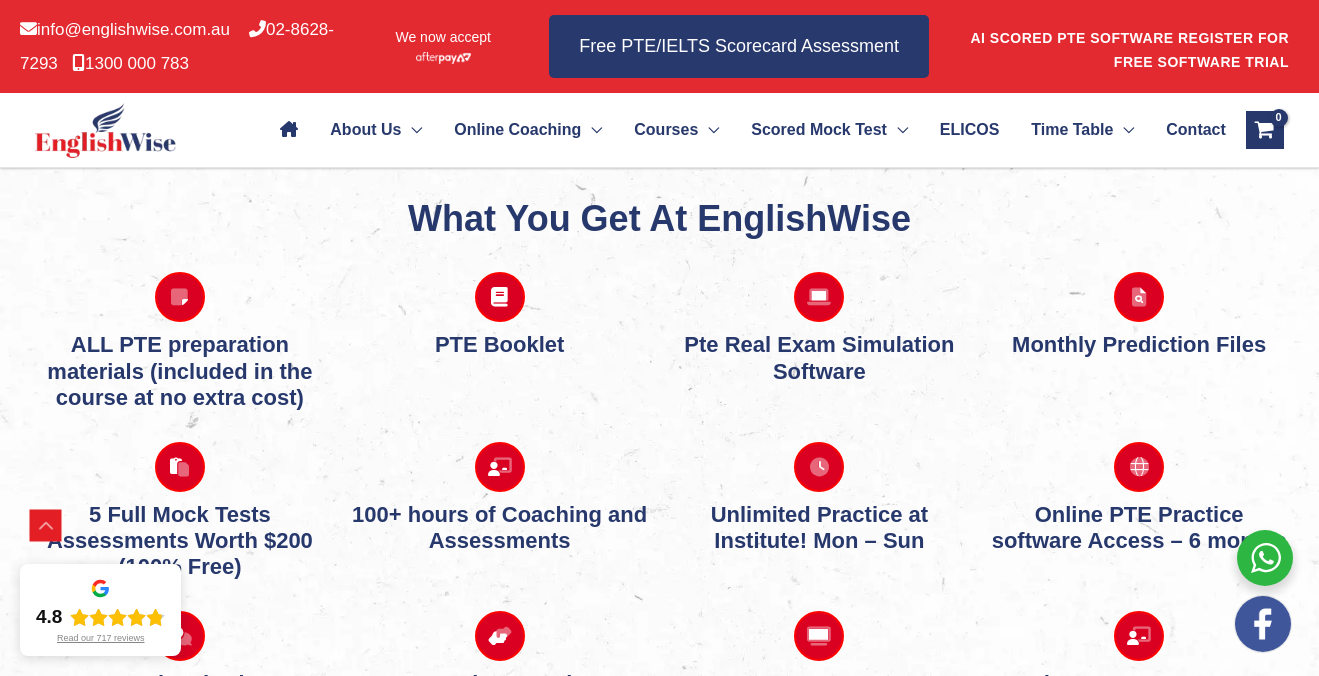 scroll, scrollTop: 4590, scrollLeft: 0, axis: vertical 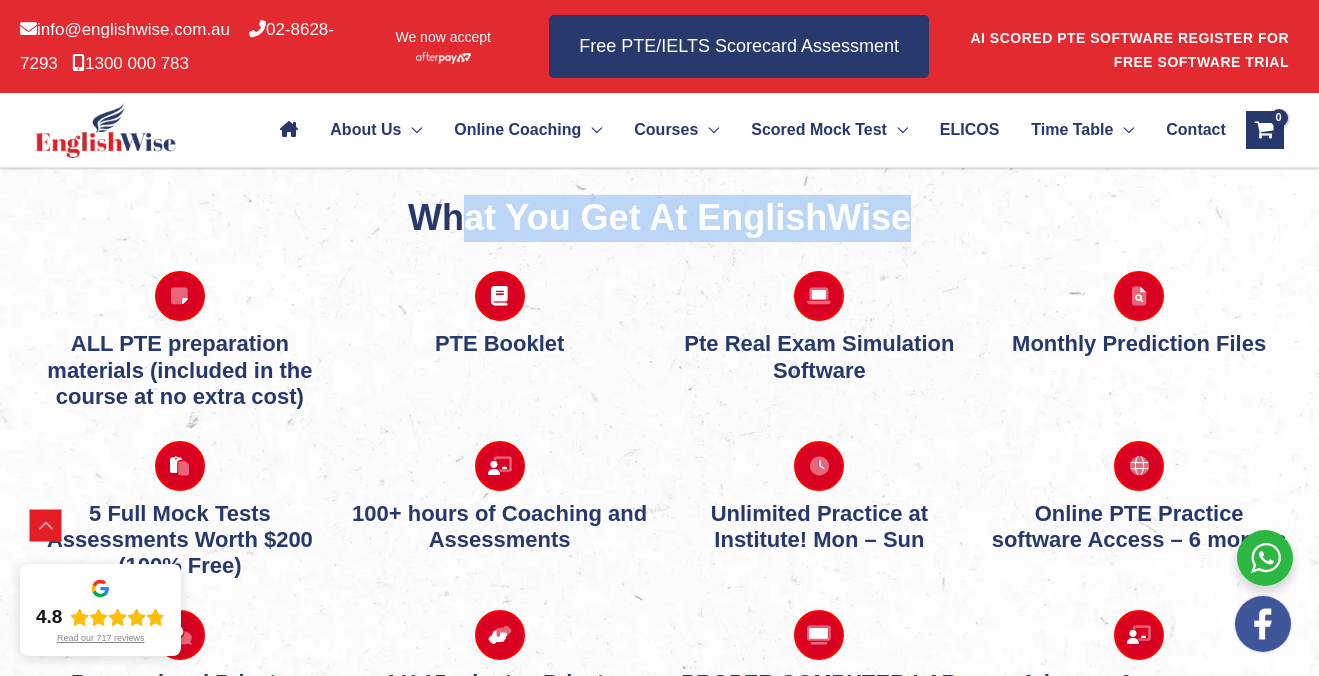 drag, startPoint x: 471, startPoint y: 255, endPoint x: 1010, endPoint y: 256, distance: 539.0009 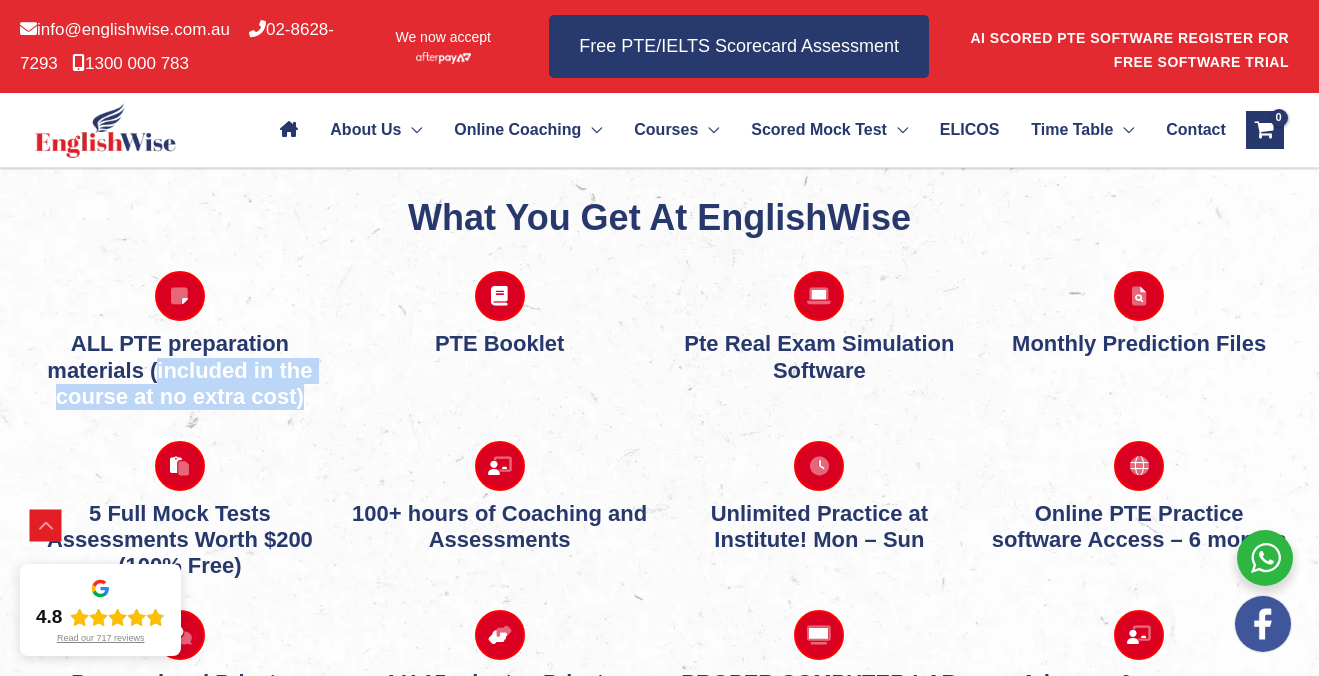 drag, startPoint x: 158, startPoint y: 400, endPoint x: 324, endPoint y: 435, distance: 169.64964 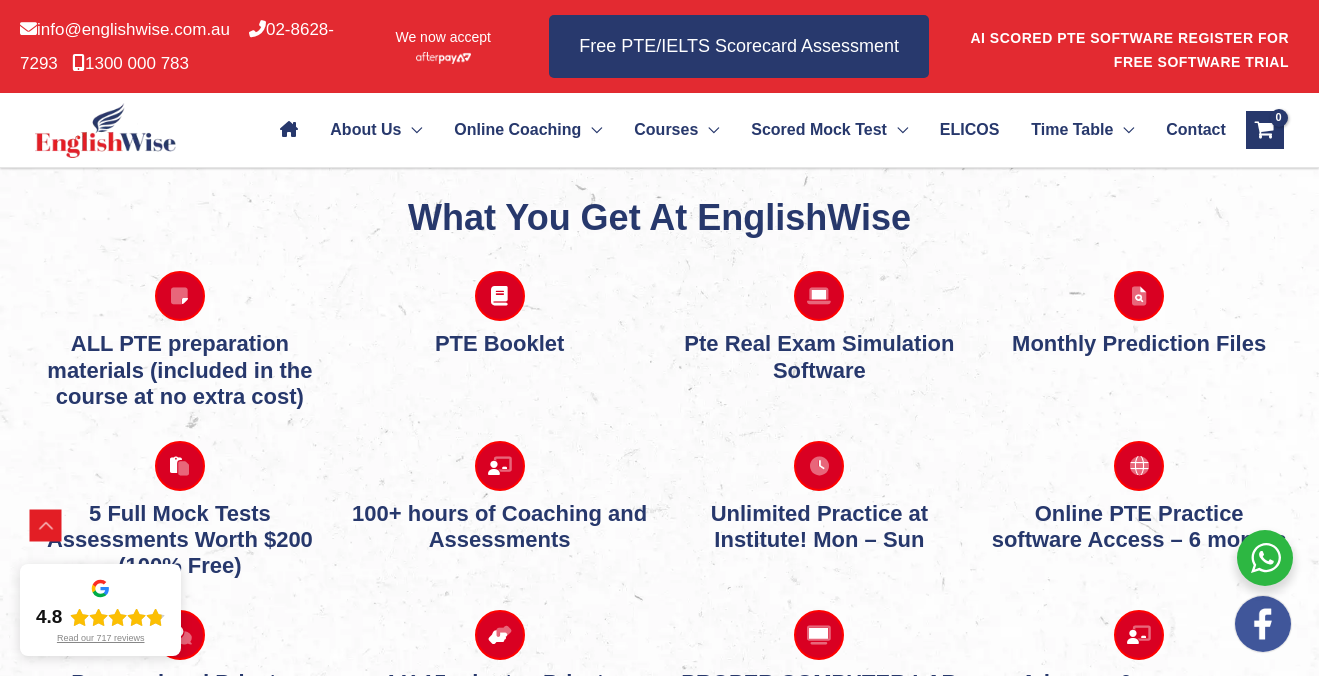 click on "ALL PTE preparation materials (included in the course at no extra cost) PTE Booklet Pte Real Exam Simulation Software Monthly Prediction Files" at bounding box center [659, 325] 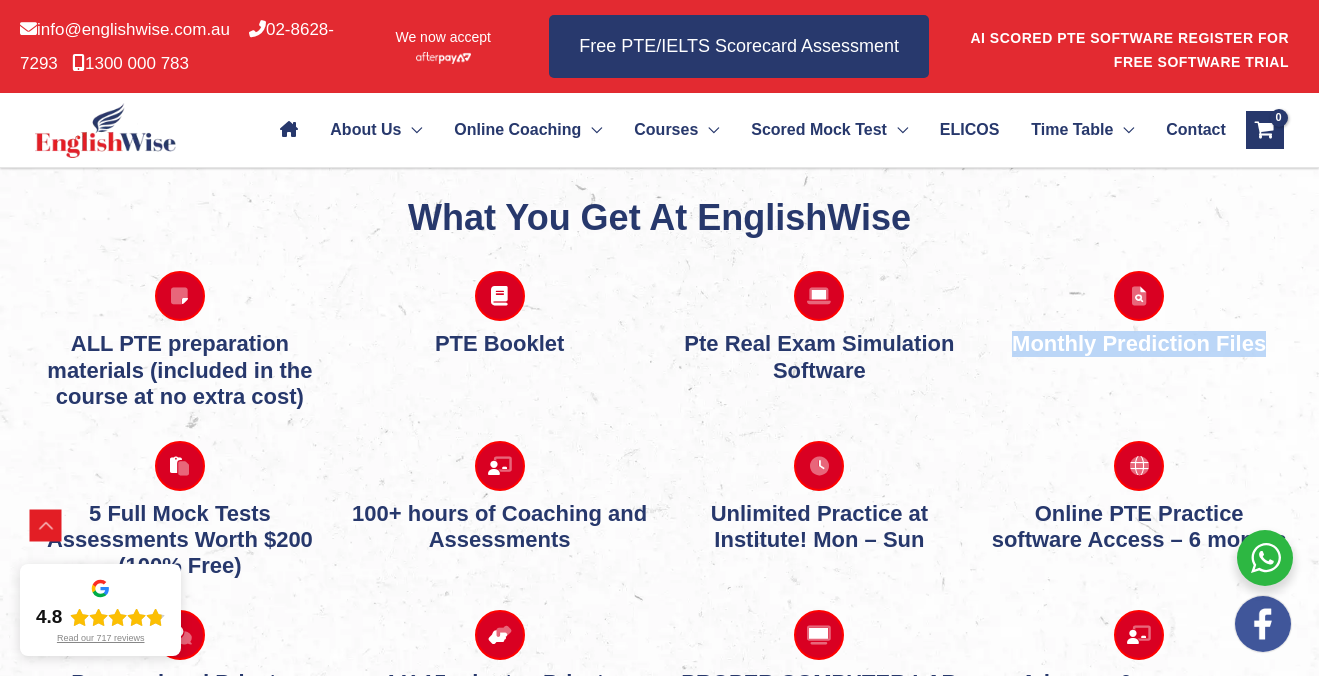 drag, startPoint x: 1000, startPoint y: 375, endPoint x: 1277, endPoint y: 396, distance: 277.7949 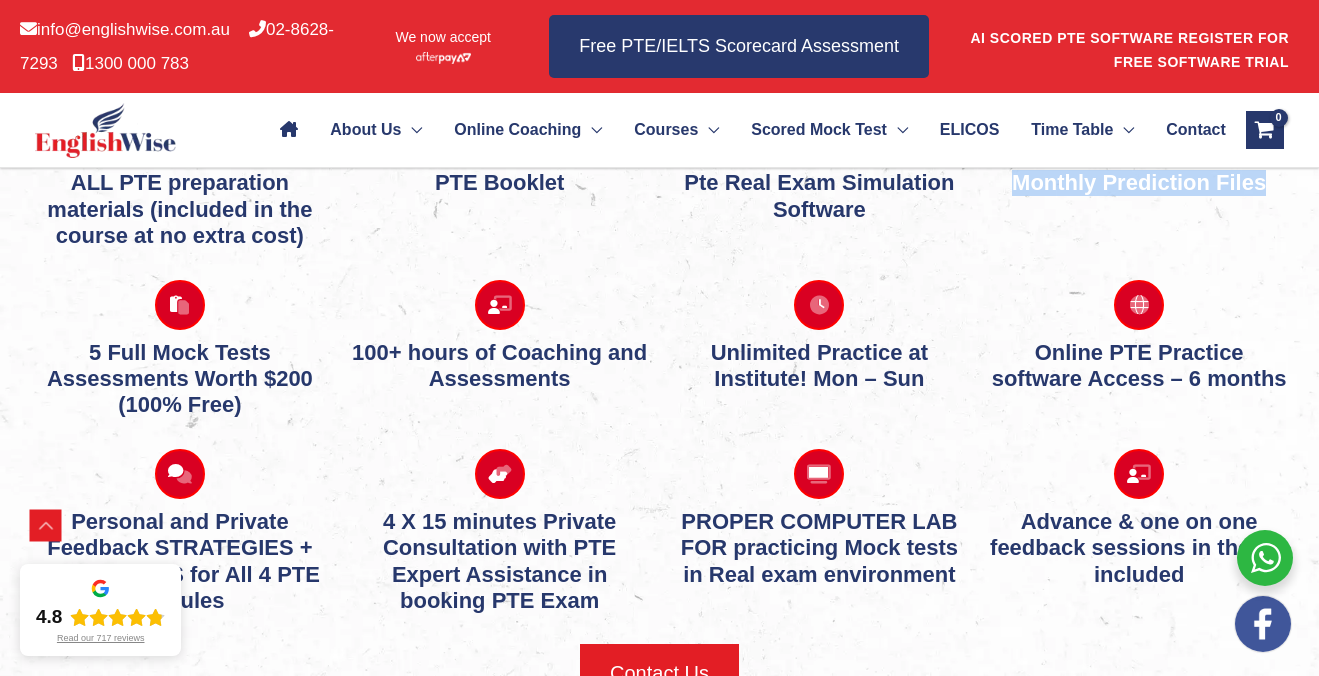 scroll, scrollTop: 4755, scrollLeft: 0, axis: vertical 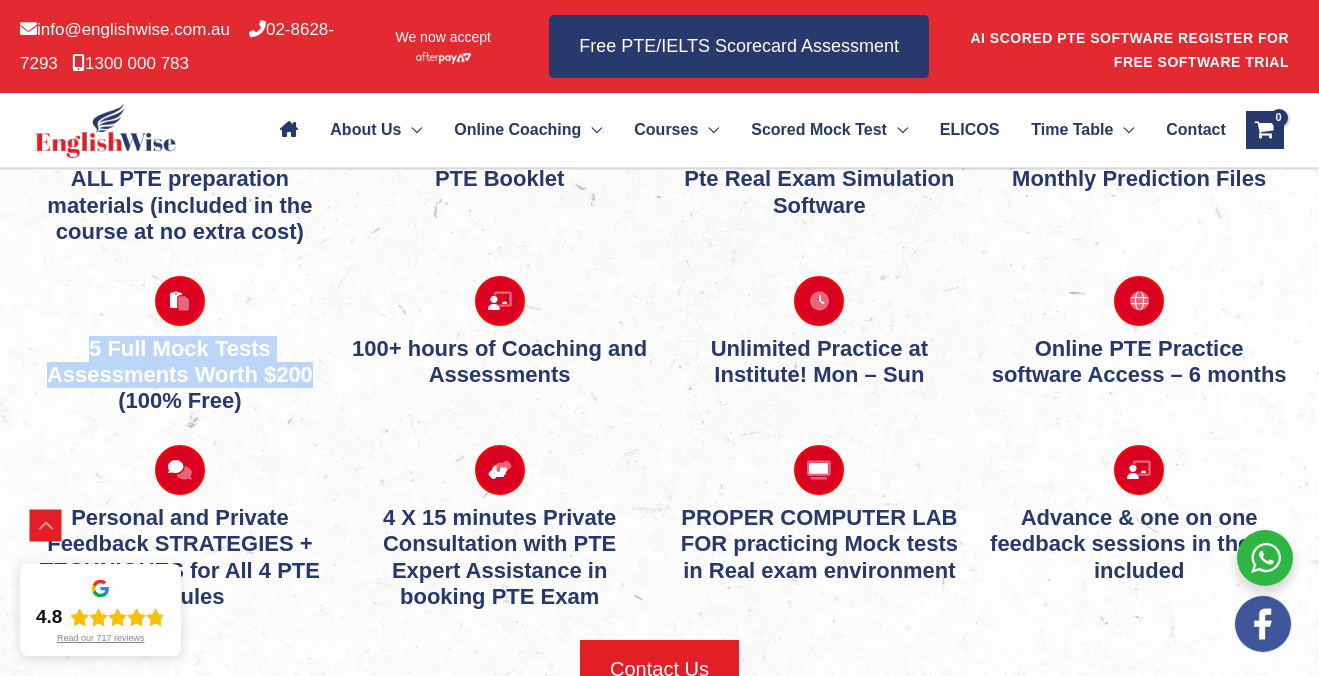 drag, startPoint x: 66, startPoint y: 359, endPoint x: 318, endPoint y: 416, distance: 258.36603 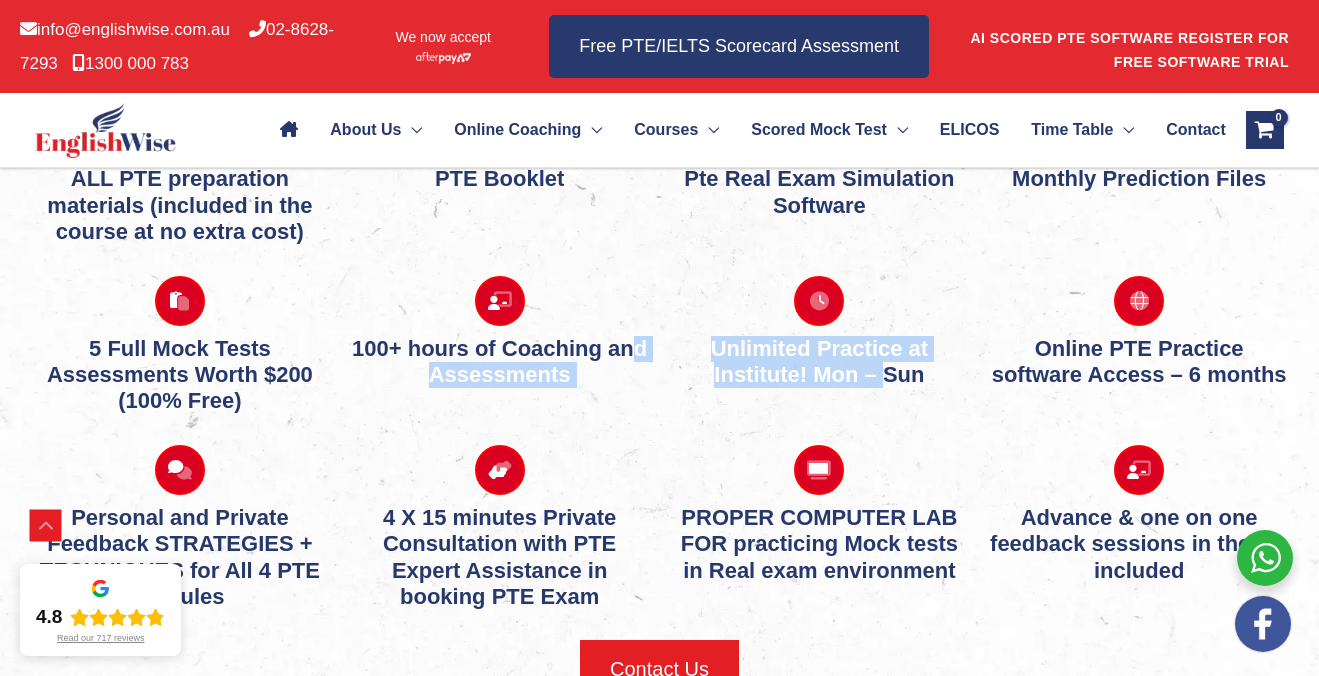 drag, startPoint x: 628, startPoint y: 391, endPoint x: 834, endPoint y: 401, distance: 206.24257 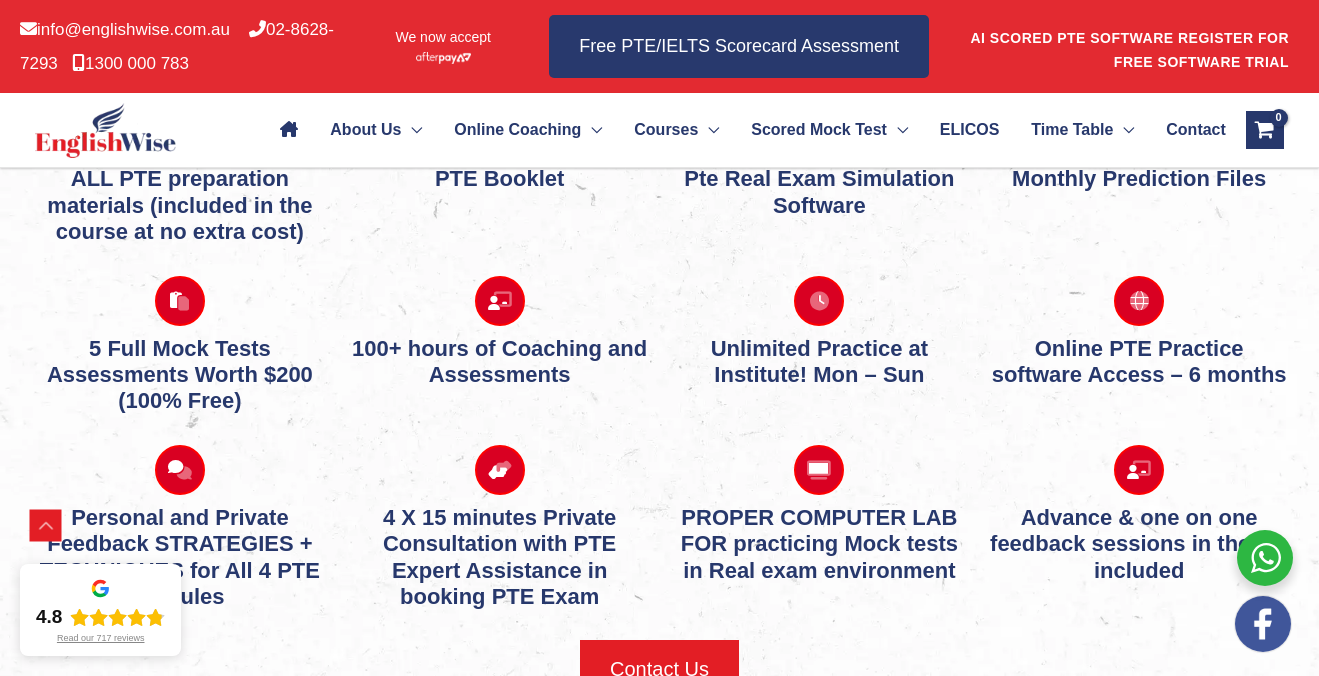 click on "Unlimited Practice at Institute! Mon – Sun" at bounding box center (820, 362) 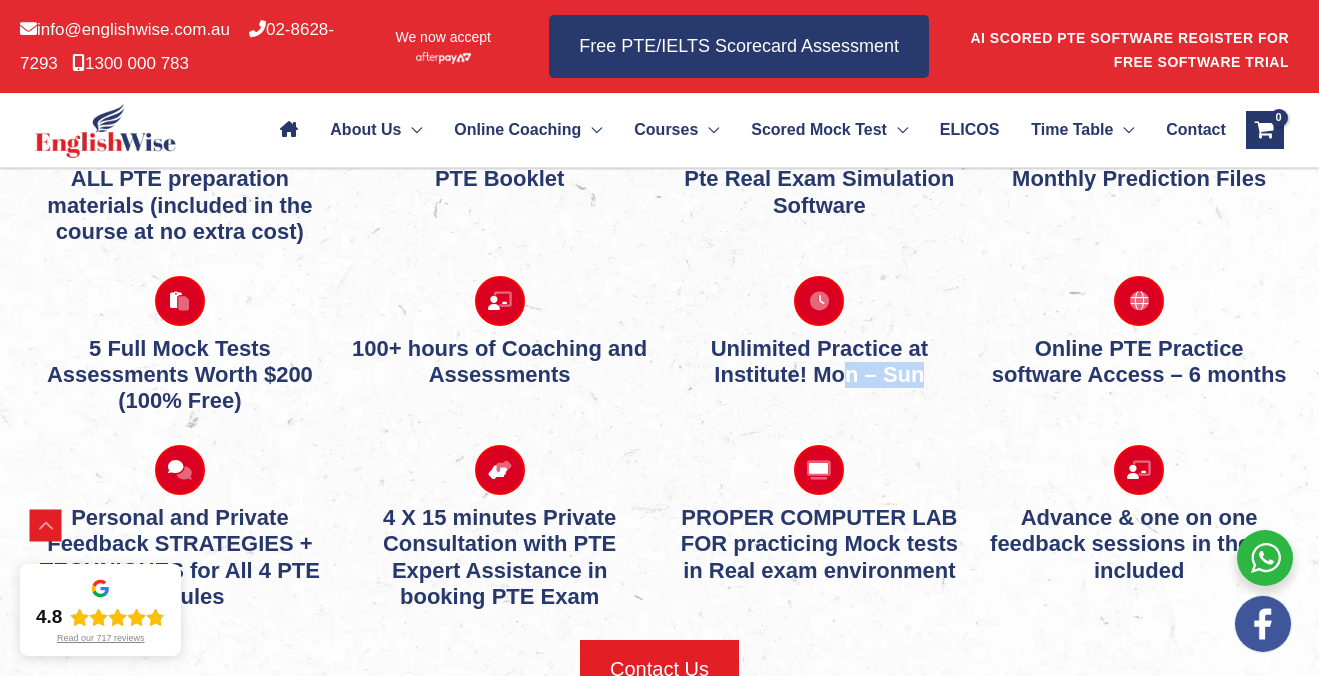 drag, startPoint x: 845, startPoint y: 415, endPoint x: 934, endPoint y: 415, distance: 89 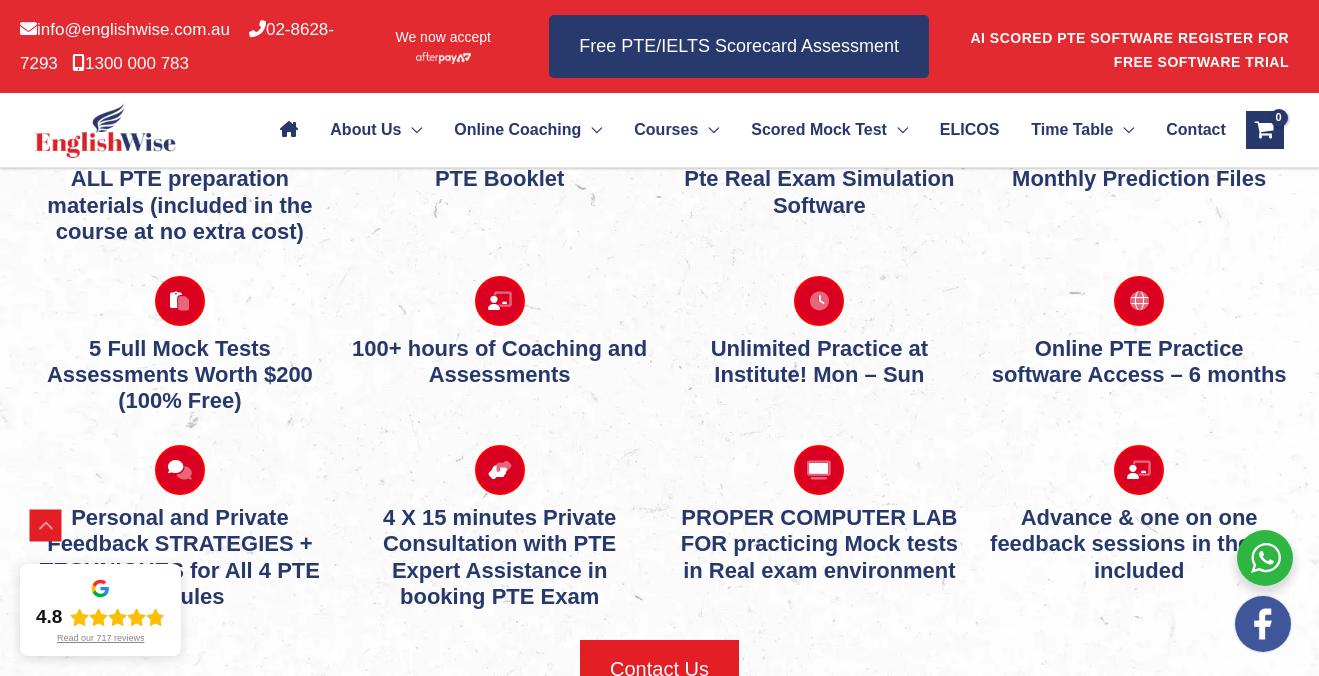 click on "Unlimited Practice at Institute! Mon – Sun" at bounding box center [820, 362] 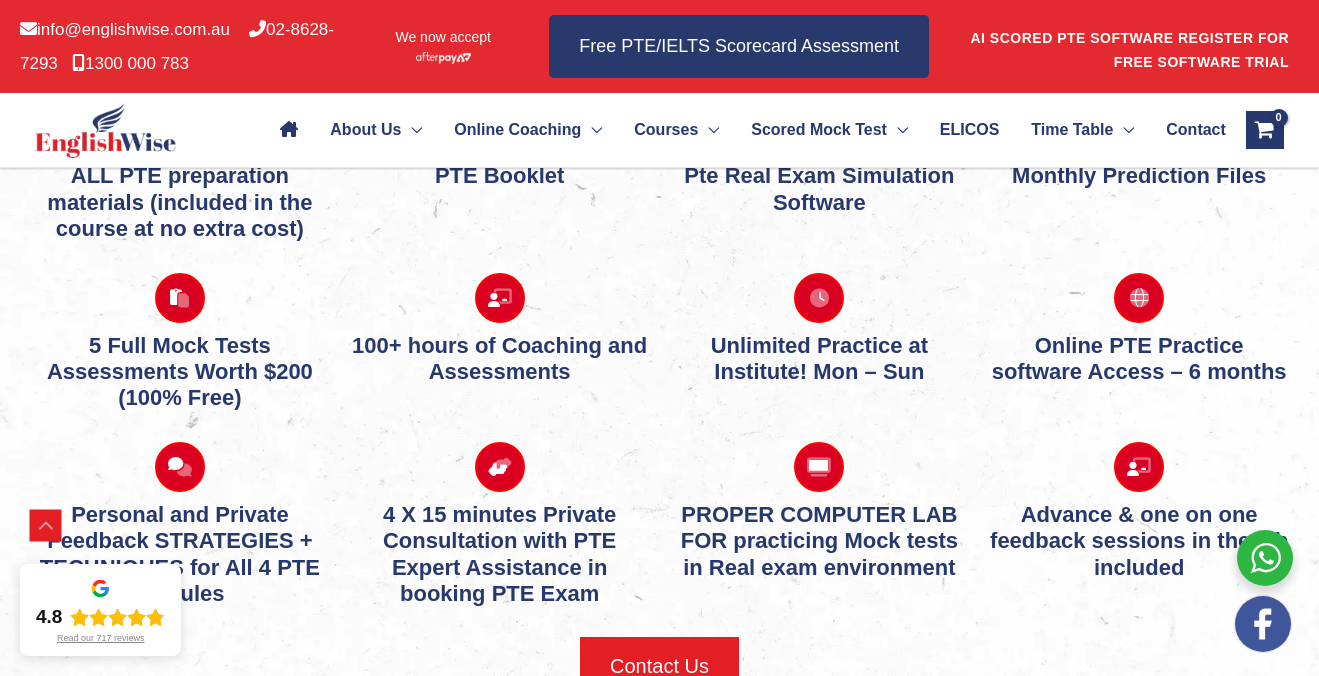 scroll, scrollTop: 4755, scrollLeft: 0, axis: vertical 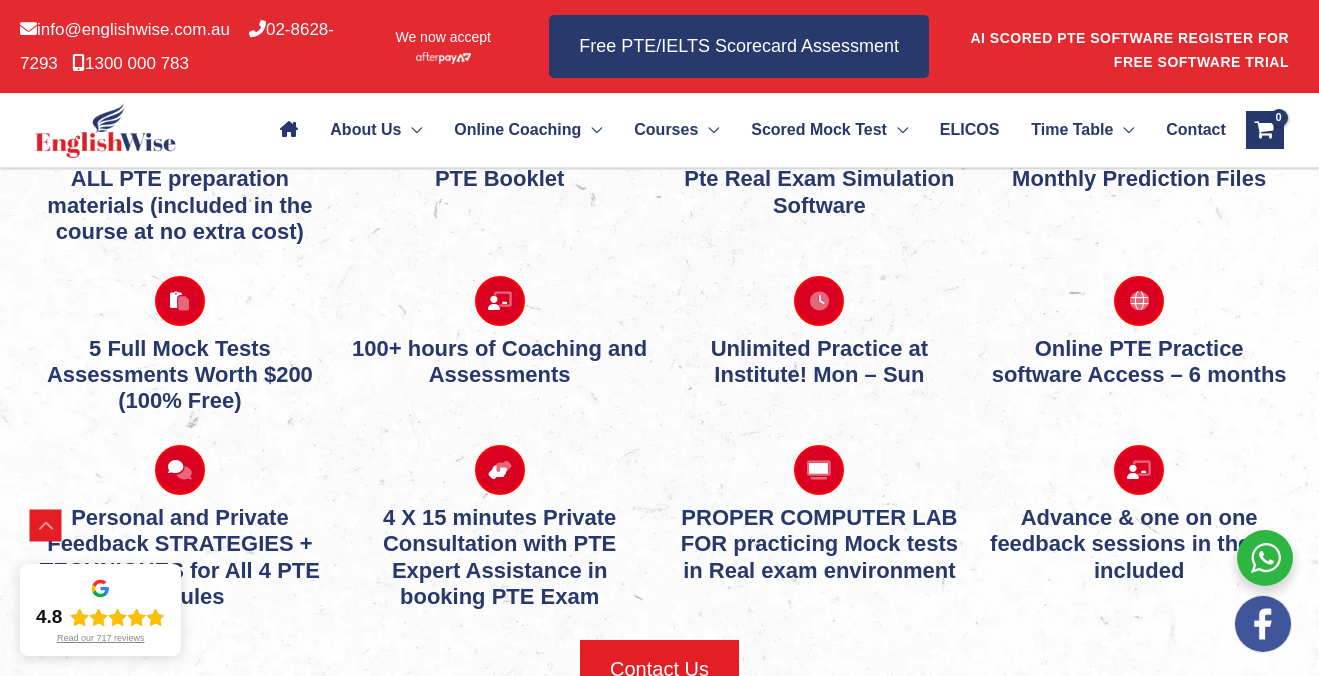click on "What You Get At EnglishWise ALL PTE preparation materials (included in the course at no extra cost) PTE Booklet Pte Real Exam Simulation Software Monthly Prediction Files 5 Full Mock Tests Assessments Worth $200 (100% Free) 100+ hours of Coaching and Assessments Unlimited Practice at Institute! Mon – Sun Online PTE Practice software Access – 6 months Personal and Private Feedback STRATEGIES + TECHNIQUES for All 4 PTE Modules 4 X 15 minutes Private Consultation with PTE Expert Assistance in booking PTE Exam PROPER COMPUTER LAB FOR practicing Mock tests in Real exam environment Advance & one on one feedback sessions in the lab included Contact Us" at bounding box center [659, 364] 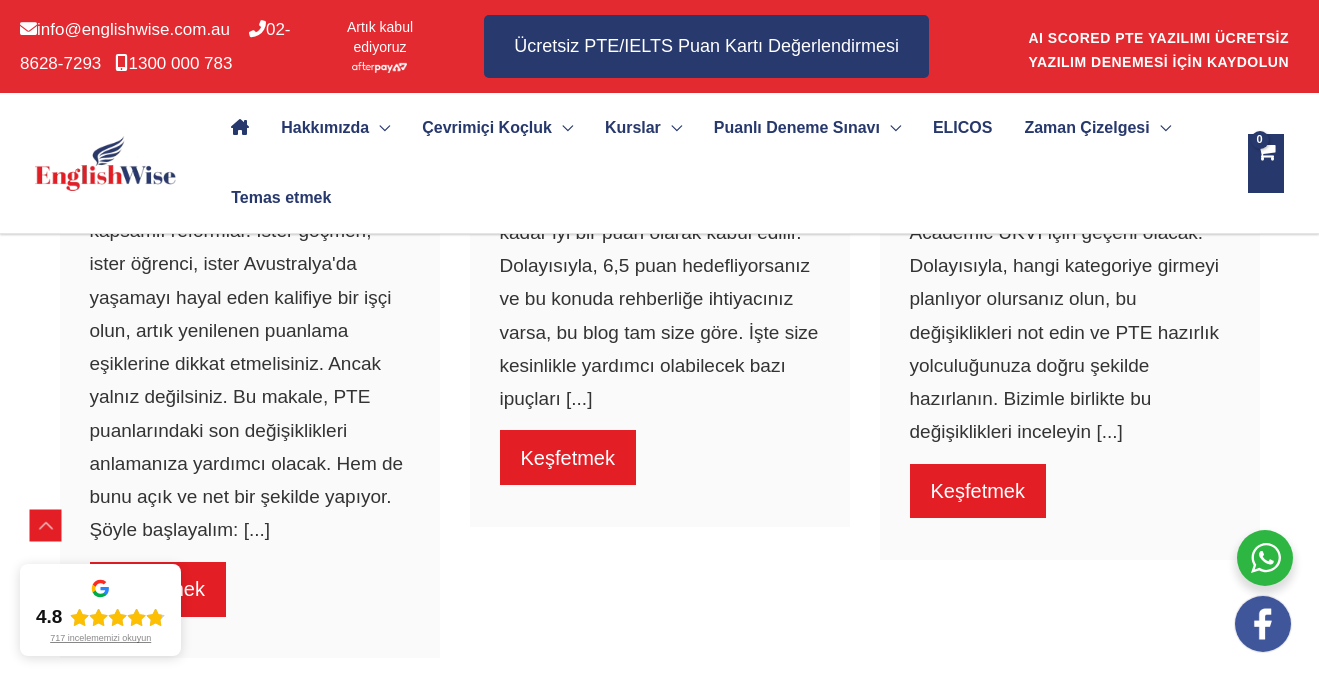 scroll, scrollTop: 7990, scrollLeft: 0, axis: vertical 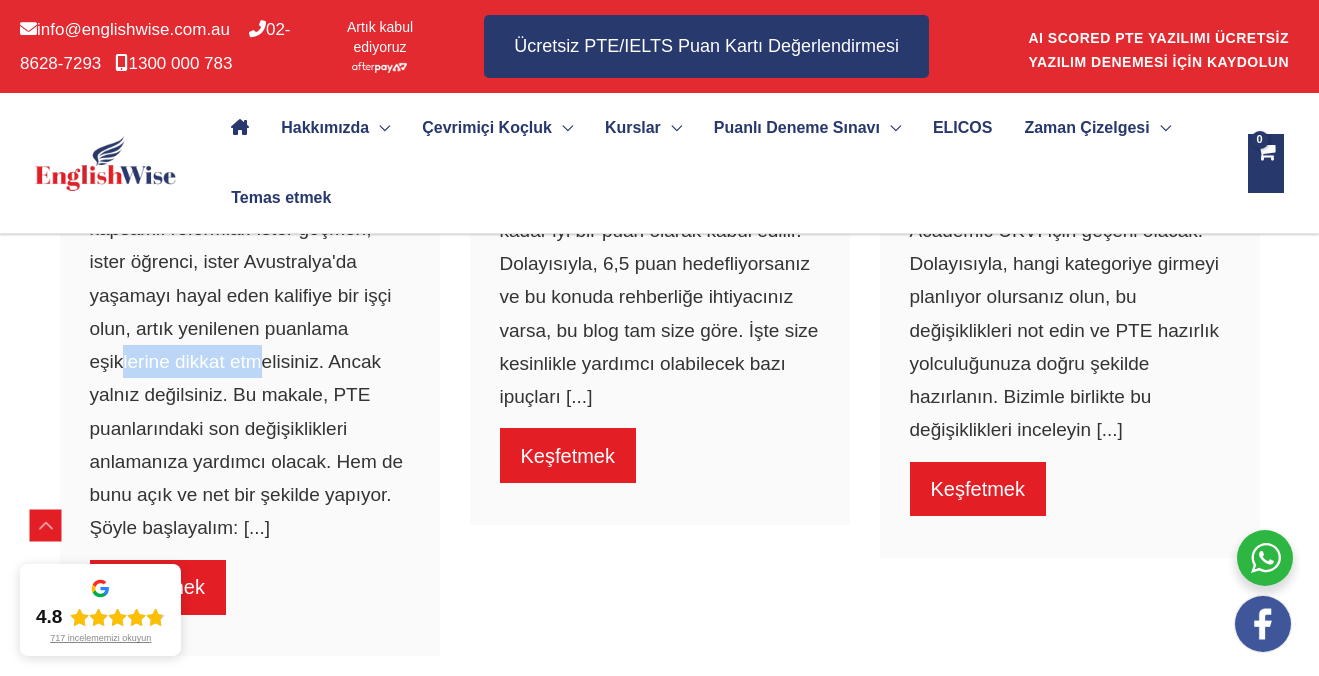 drag, startPoint x: 117, startPoint y: 387, endPoint x: 259, endPoint y: 387, distance: 142 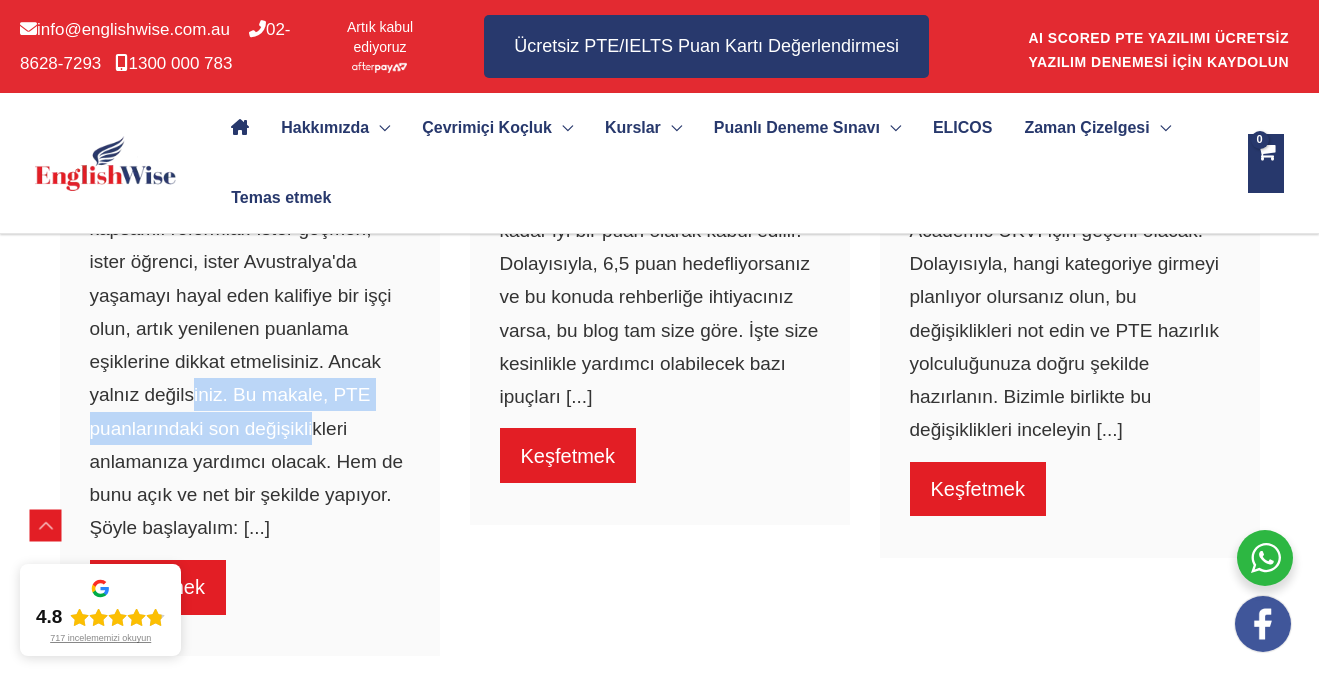 drag, startPoint x: 195, startPoint y: 445, endPoint x: 319, endPoint y: 445, distance: 124 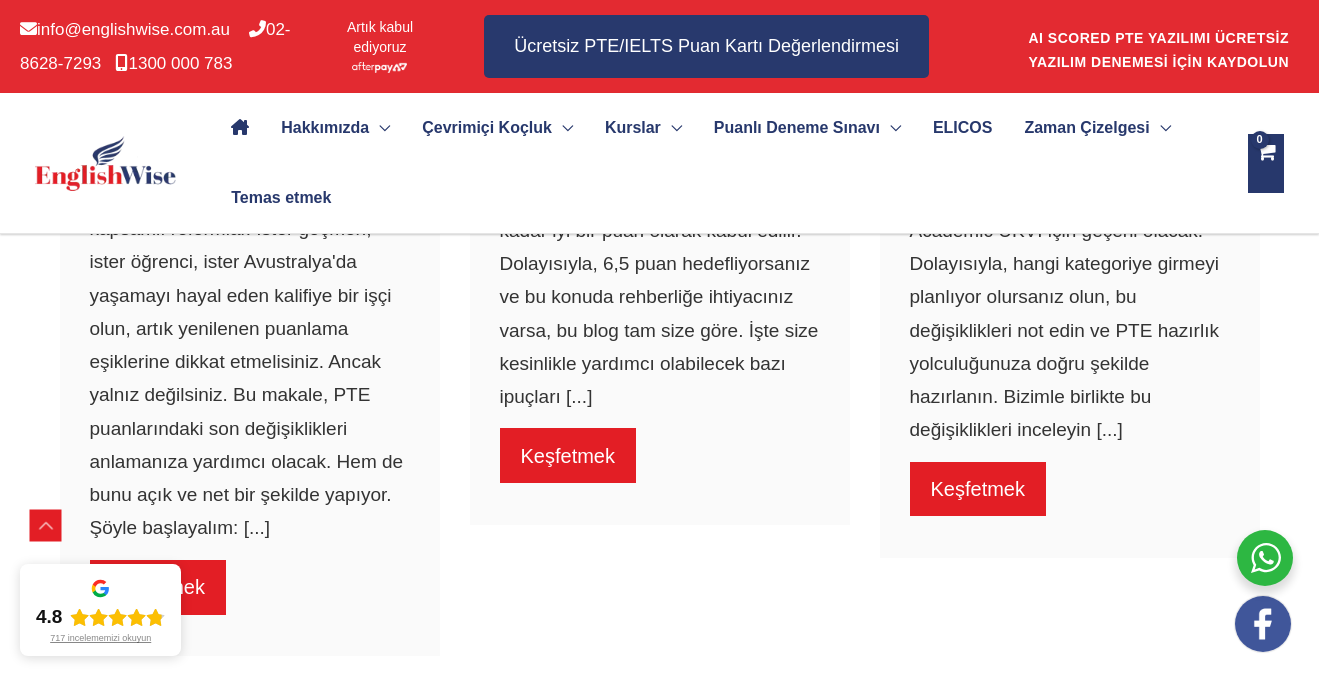 click on "Dil sınavları dünyası hızla değişiyor. Pearson İngilizce Sınavı (PTE), yeni güncellemeler, ölçütler ve gerekliliklerle ilgi odağı haline geldi. Bu dönüşümler yalnızca bürokratik değişiklikler değil. Bunlar, küresel İngilizce yeterlilik standartlarını yeniden düzenlemek için tasarlanmış kapsamlı reformlar. İster göçmen, ister öğrenci, ister Avustralya'da yaşamayı hayal eden kalifiye bir işçi olun, artık yenilenen puanlama eşiklerine dikkat etmelisiniz. Ancak yalnız değilsiniz. Bu makale, PTE puanlarındaki son değişiklikleri anlamanıza yardımcı olacak. Hem de bunu açık ve net bir şekilde yapıyor. Şöyle başlayalım: [...]" at bounding box center [250, 245] 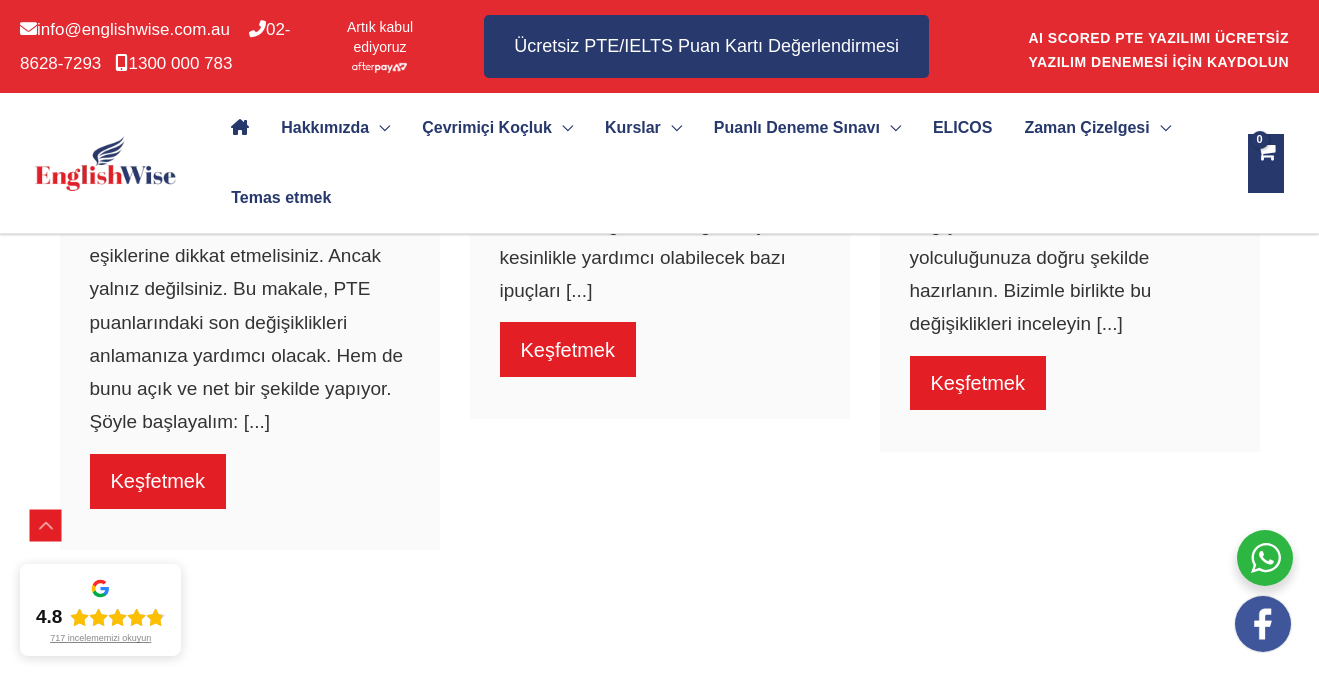 scroll, scrollTop: 8138, scrollLeft: 0, axis: vertical 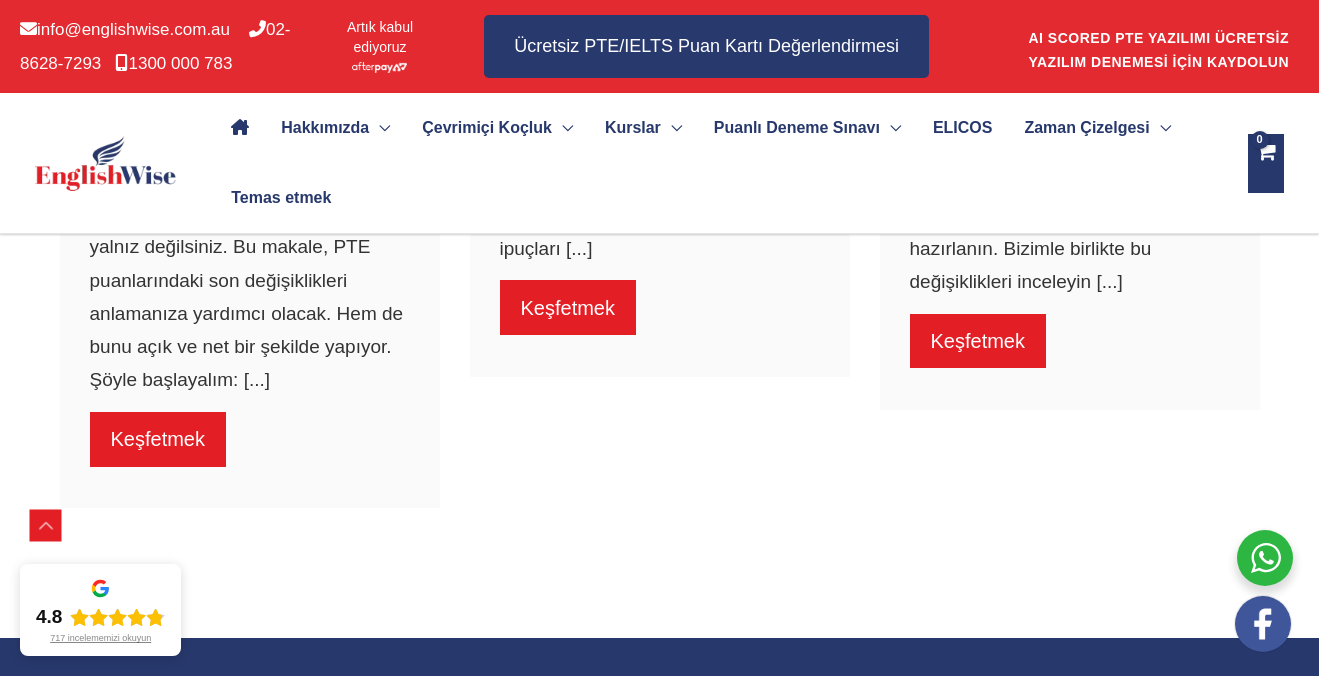 click on "Keşfetmek" at bounding box center [158, 440] 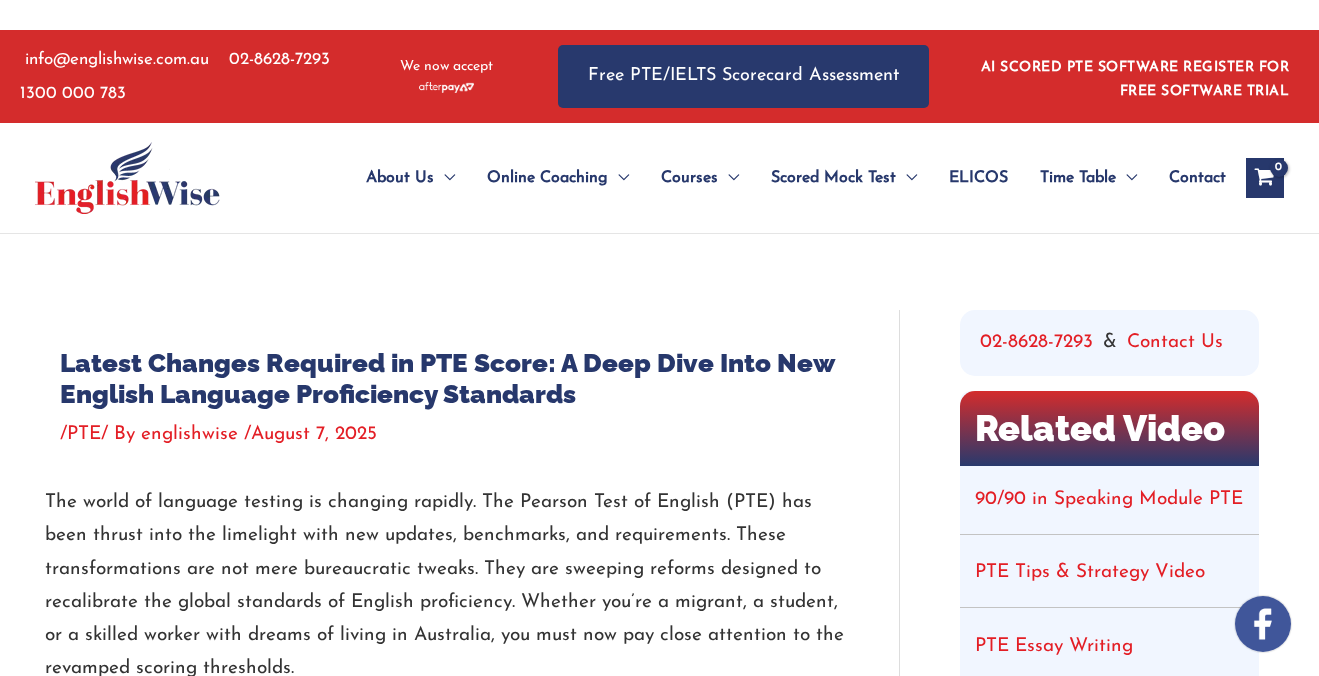 scroll, scrollTop: 0, scrollLeft: 0, axis: both 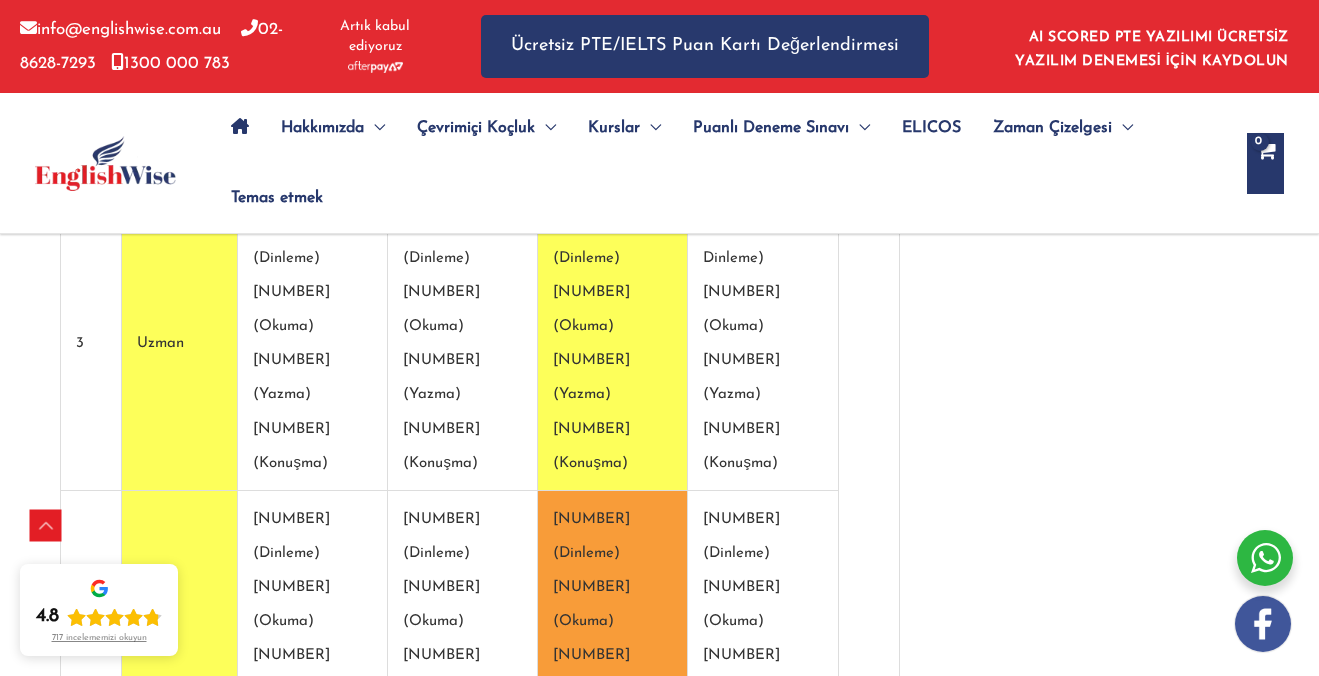 drag, startPoint x: 88, startPoint y: 476, endPoint x: 240, endPoint y: 492, distance: 152.83978 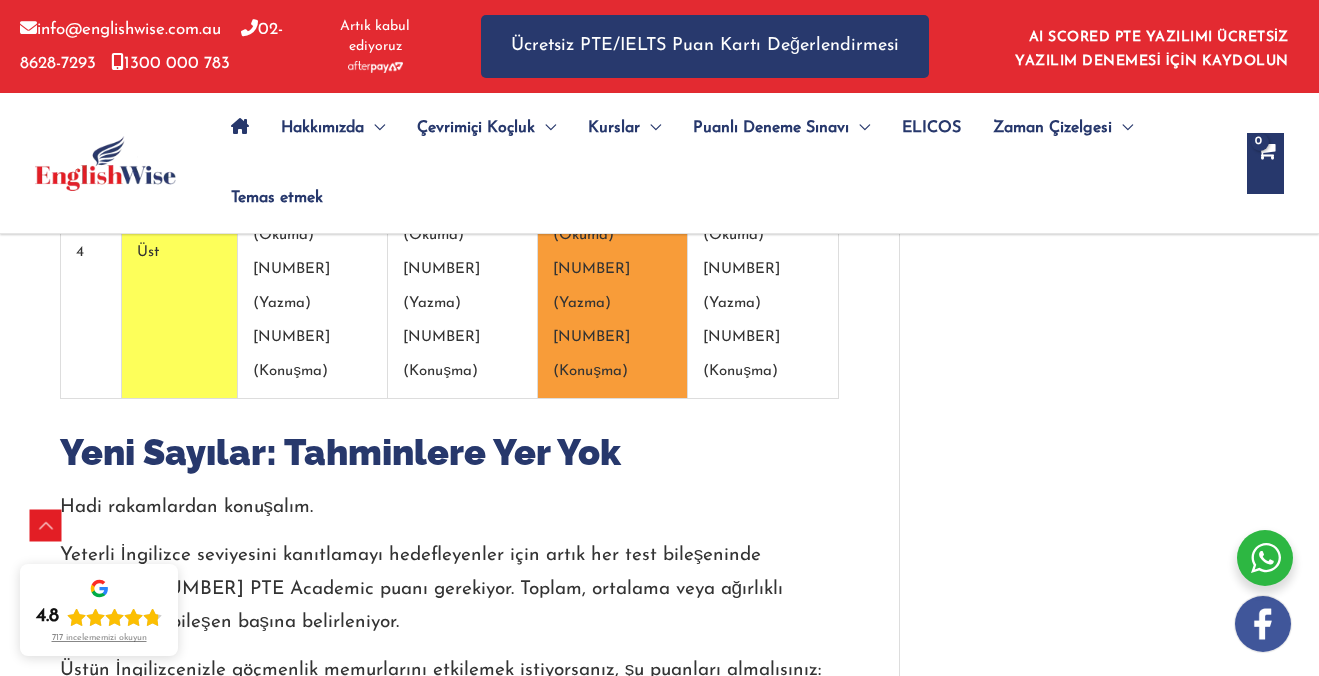 scroll, scrollTop: 2553, scrollLeft: 0, axis: vertical 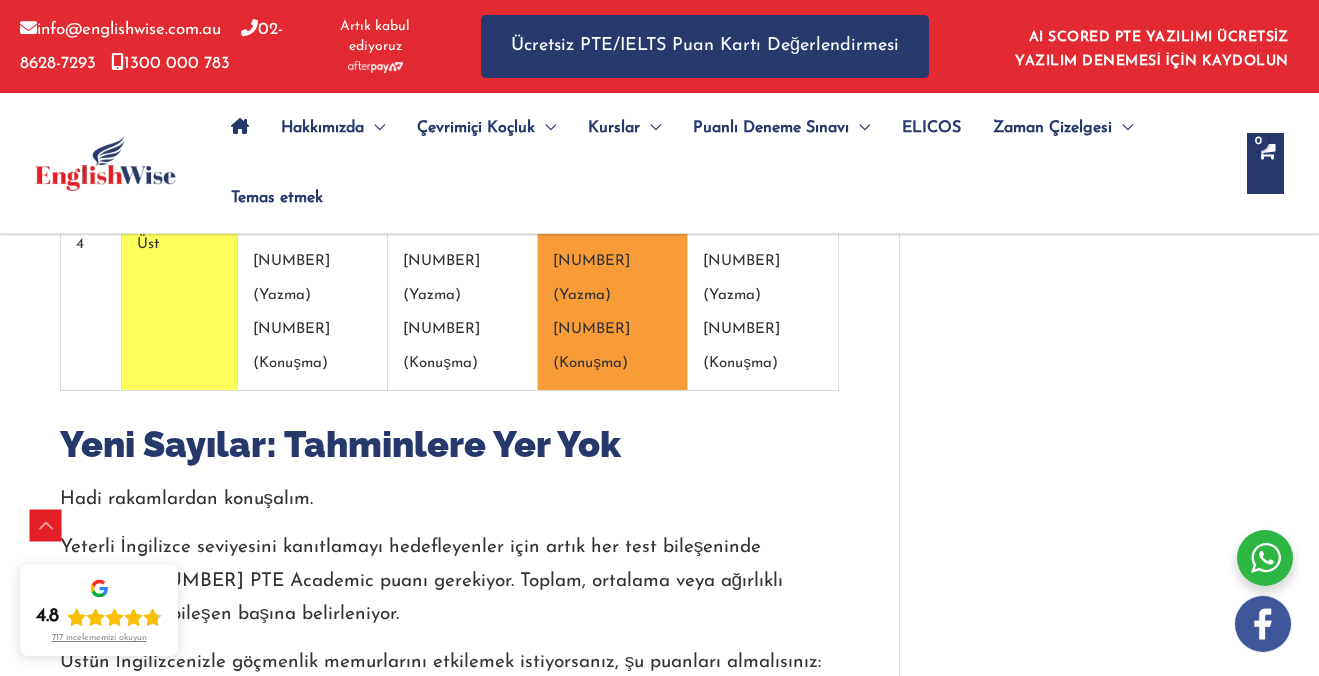 drag, startPoint x: 354, startPoint y: 367, endPoint x: 311, endPoint y: 385, distance: 46.615448 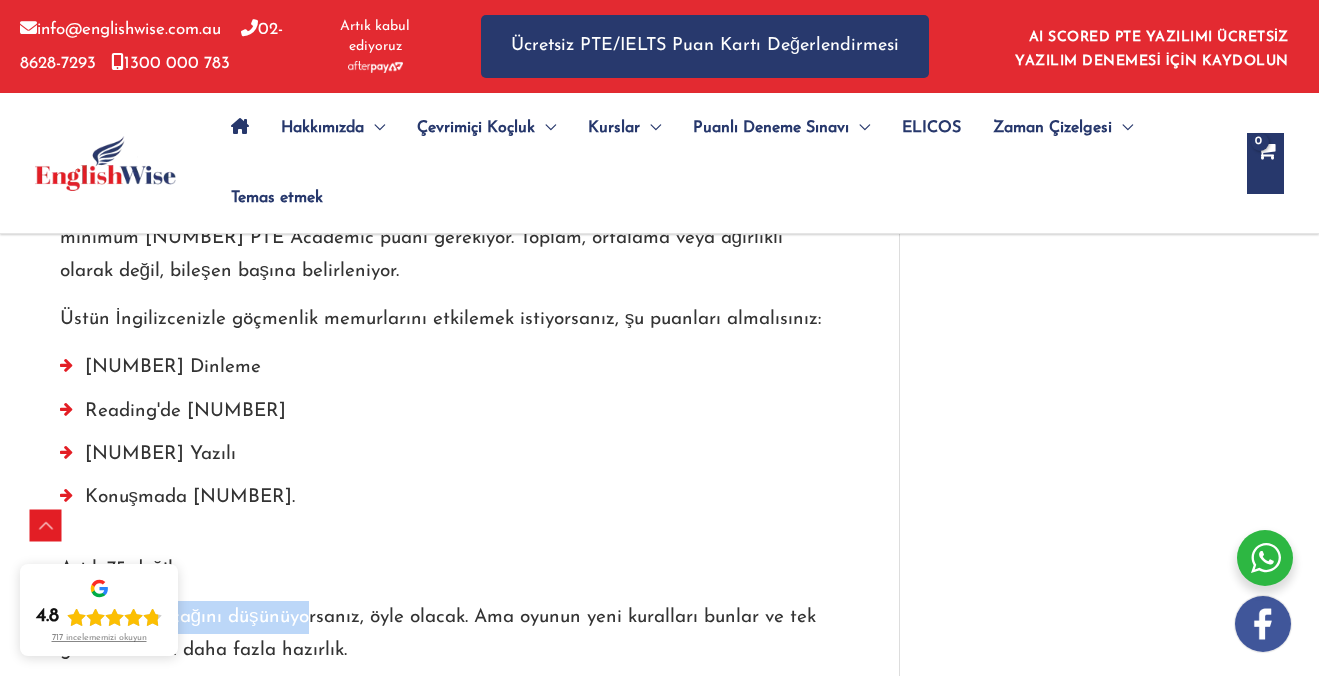 scroll, scrollTop: 2827, scrollLeft: 0, axis: vertical 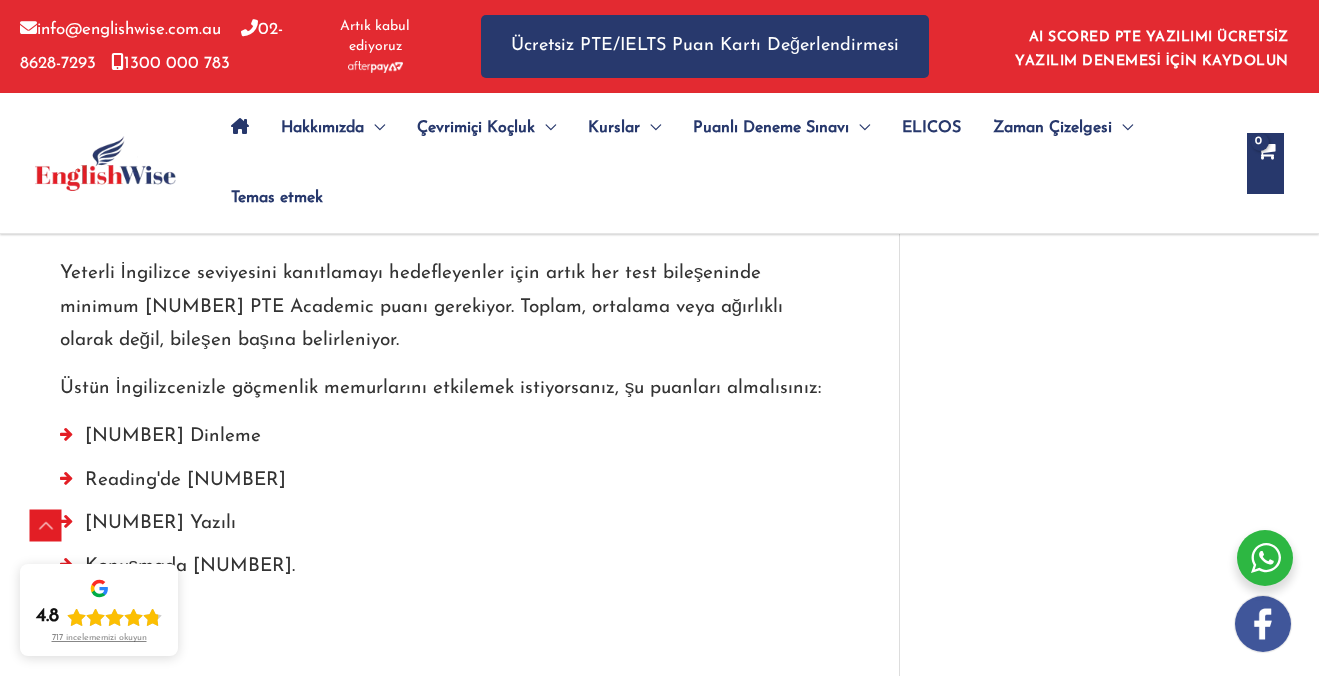 drag, startPoint x: 209, startPoint y: 252, endPoint x: 366, endPoint y: 392, distance: 210.35446 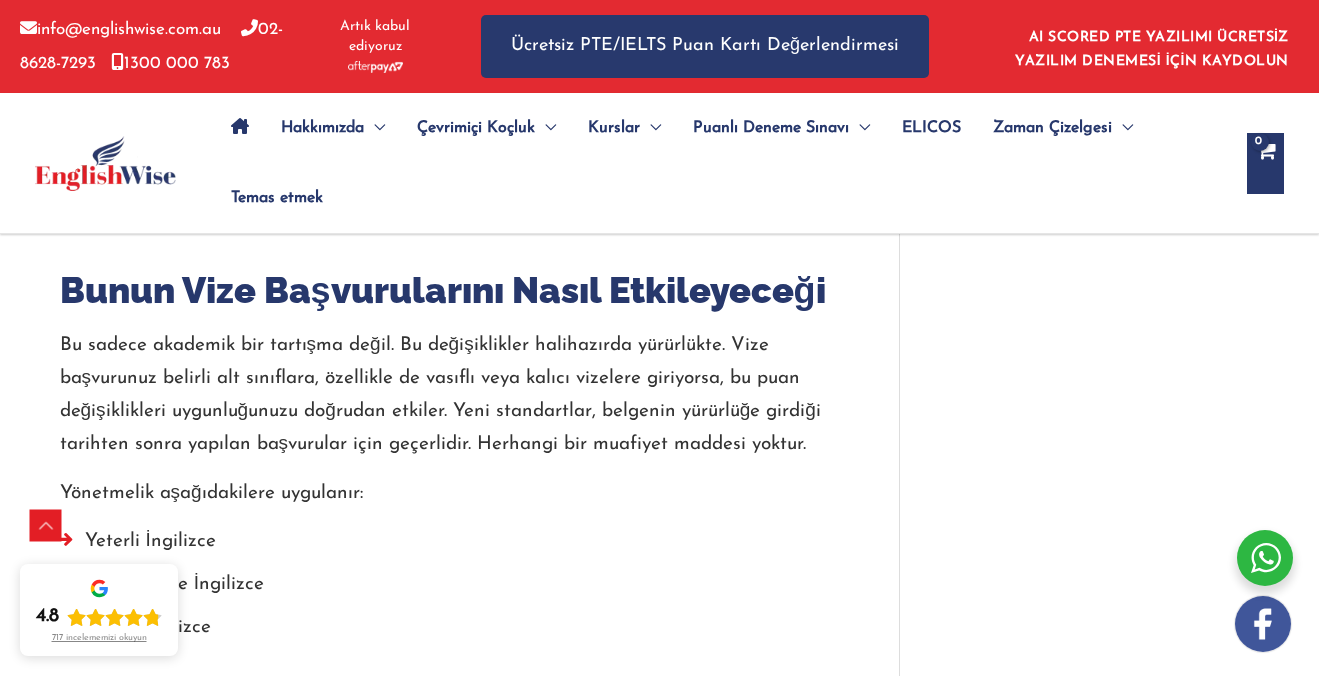 scroll, scrollTop: 3346, scrollLeft: 0, axis: vertical 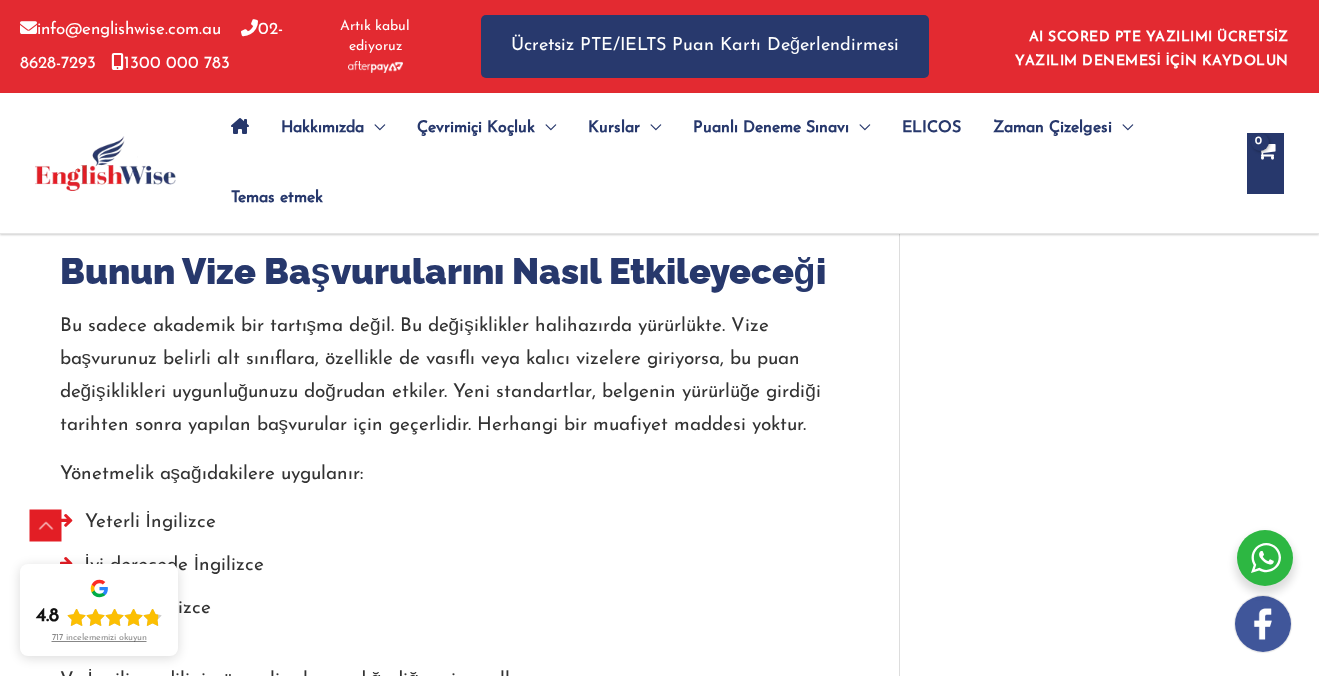 drag, startPoint x: 120, startPoint y: 423, endPoint x: 484, endPoint y: 448, distance: 364.8575 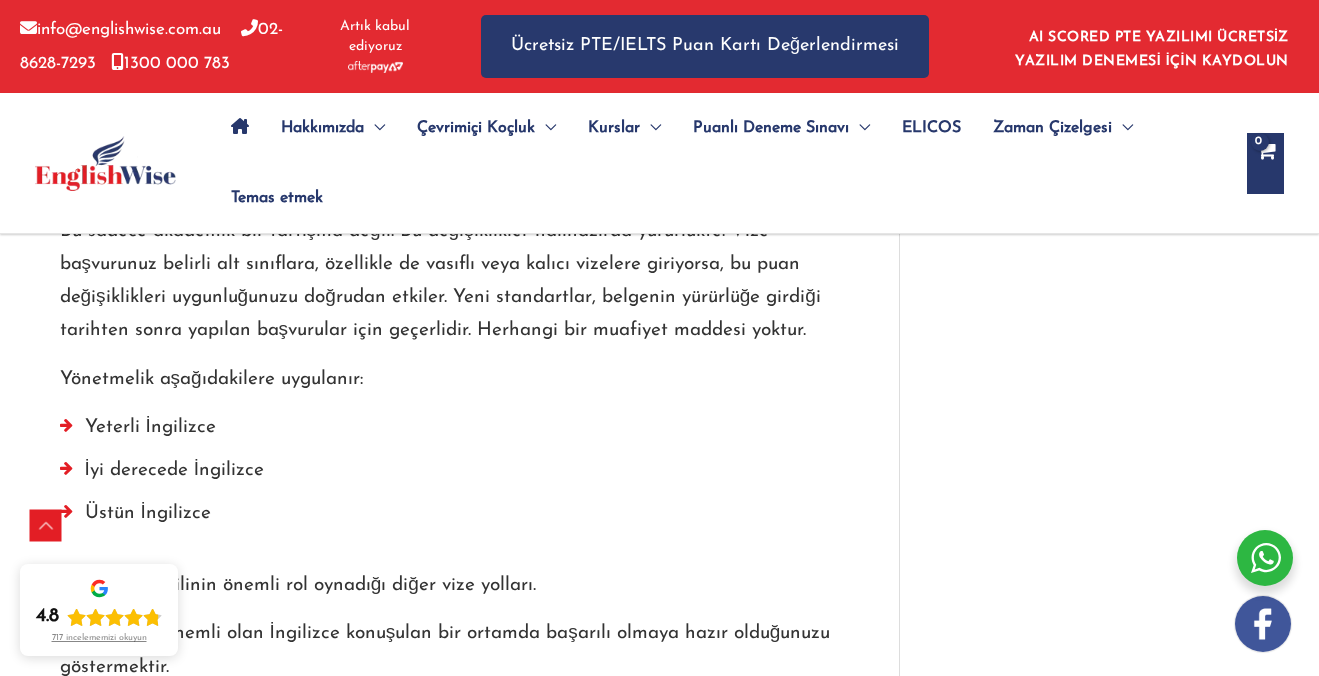 scroll, scrollTop: 3447, scrollLeft: 0, axis: vertical 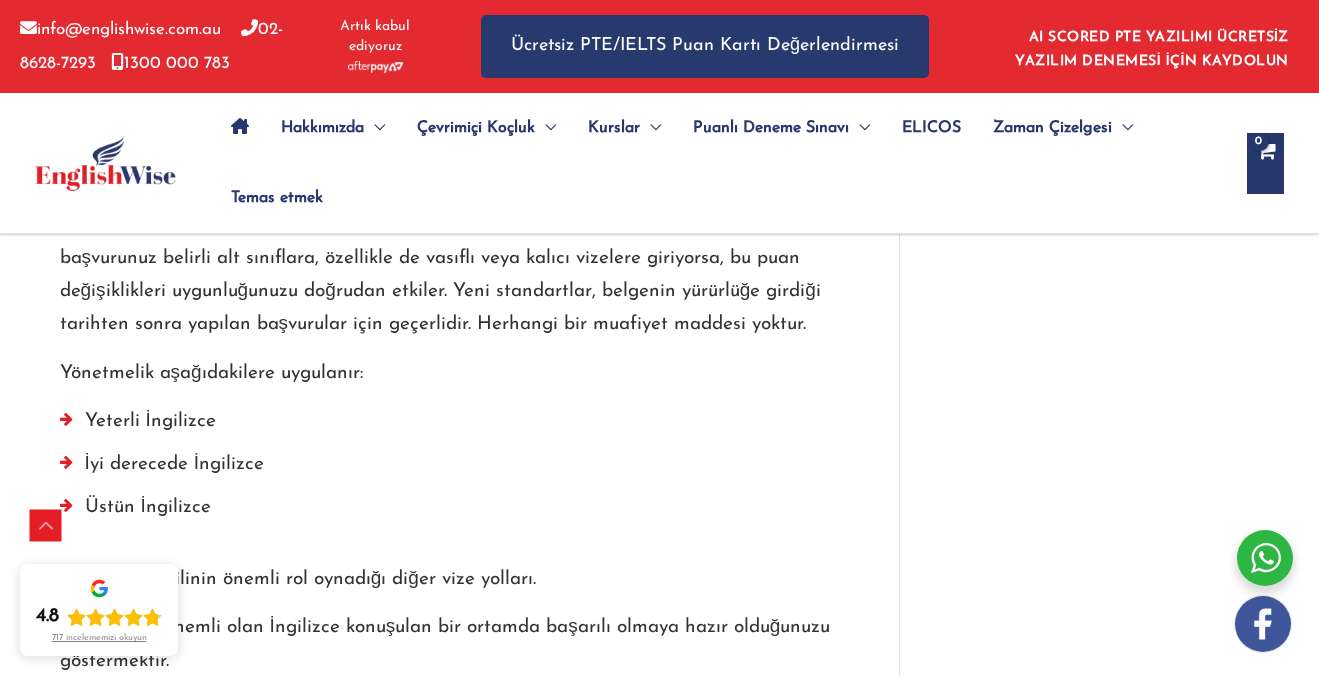 drag, startPoint x: 143, startPoint y: 365, endPoint x: 455, endPoint y: 366, distance: 312.00162 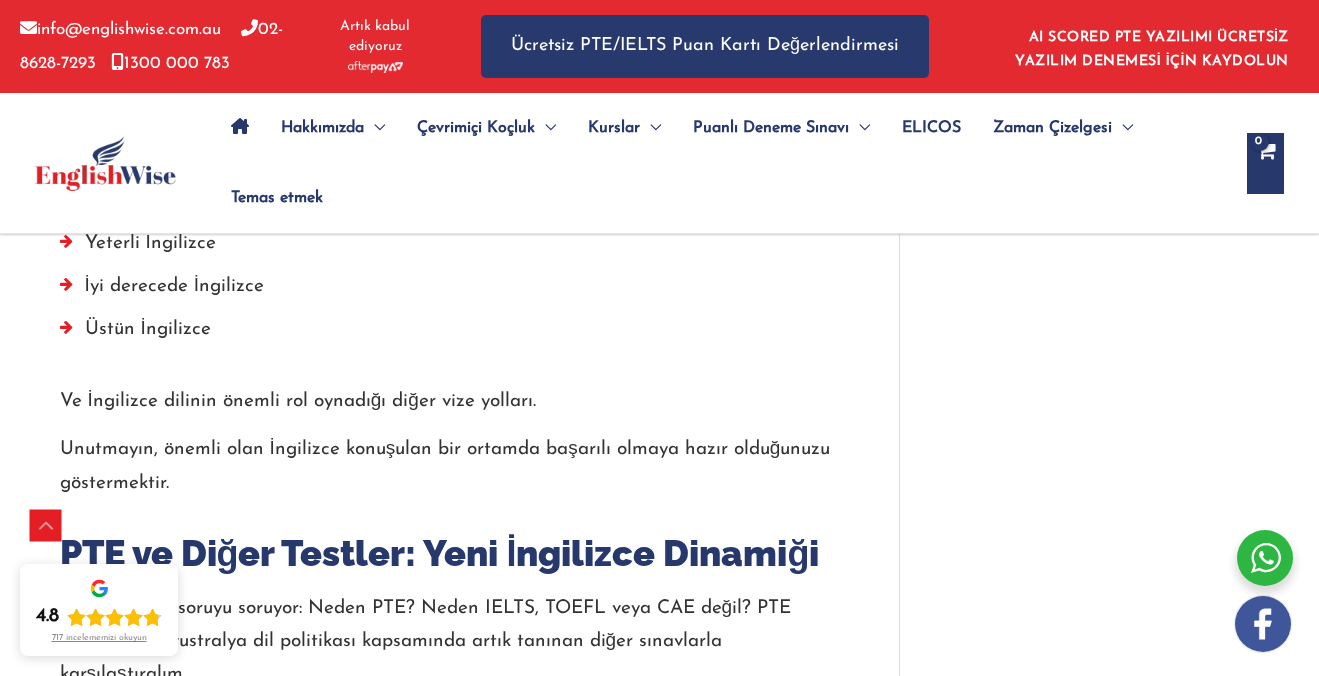 scroll, scrollTop: 3629, scrollLeft: 0, axis: vertical 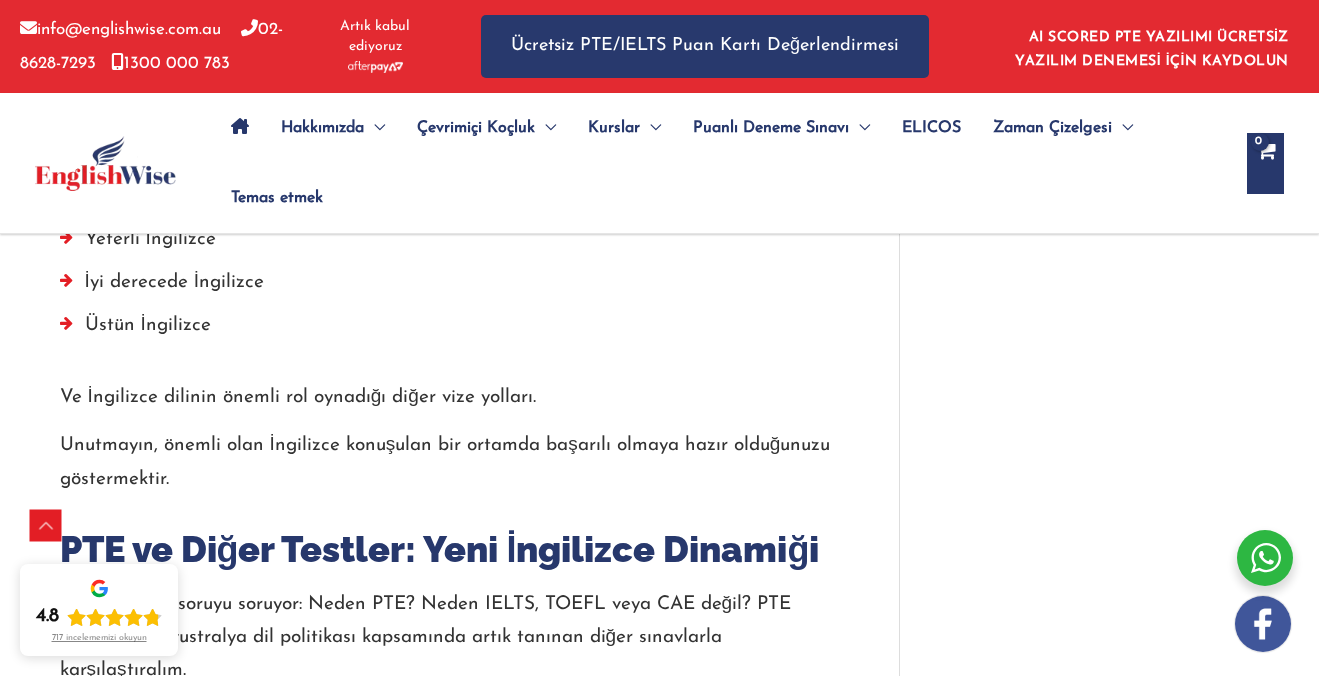 drag, startPoint x: 180, startPoint y: 390, endPoint x: 399, endPoint y: 391, distance: 219.00229 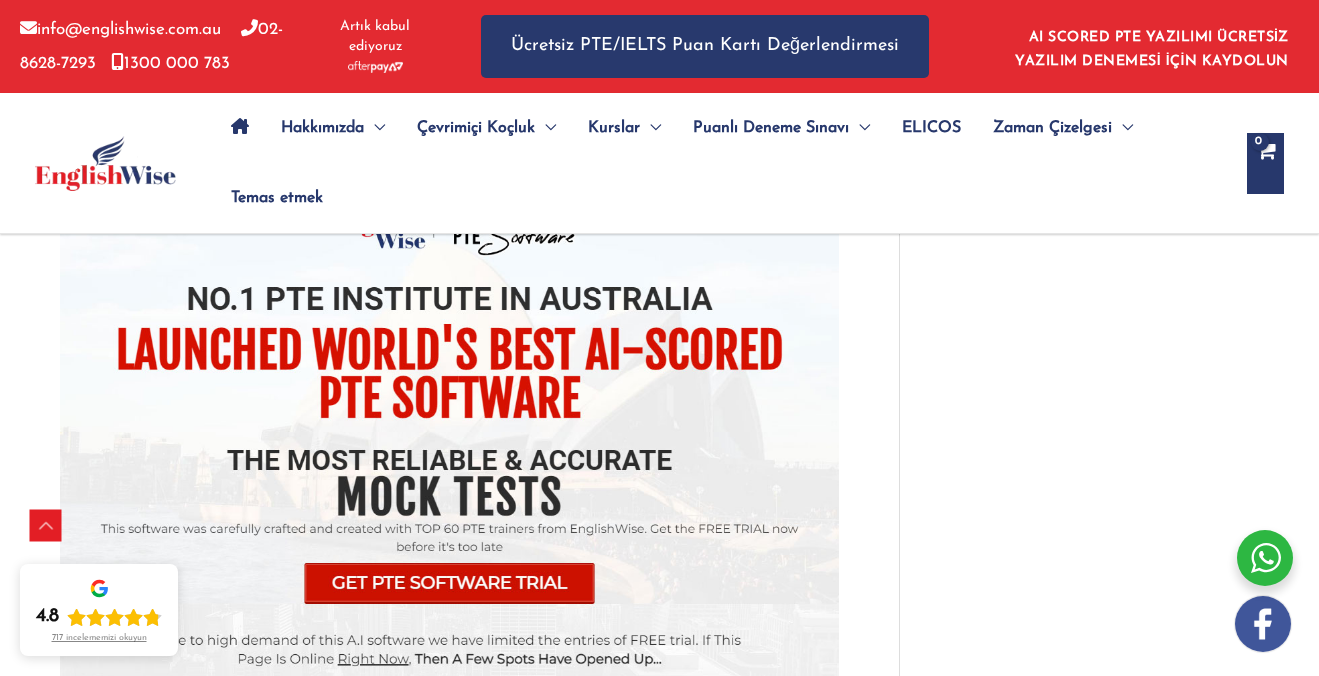 scroll, scrollTop: 5389, scrollLeft: 0, axis: vertical 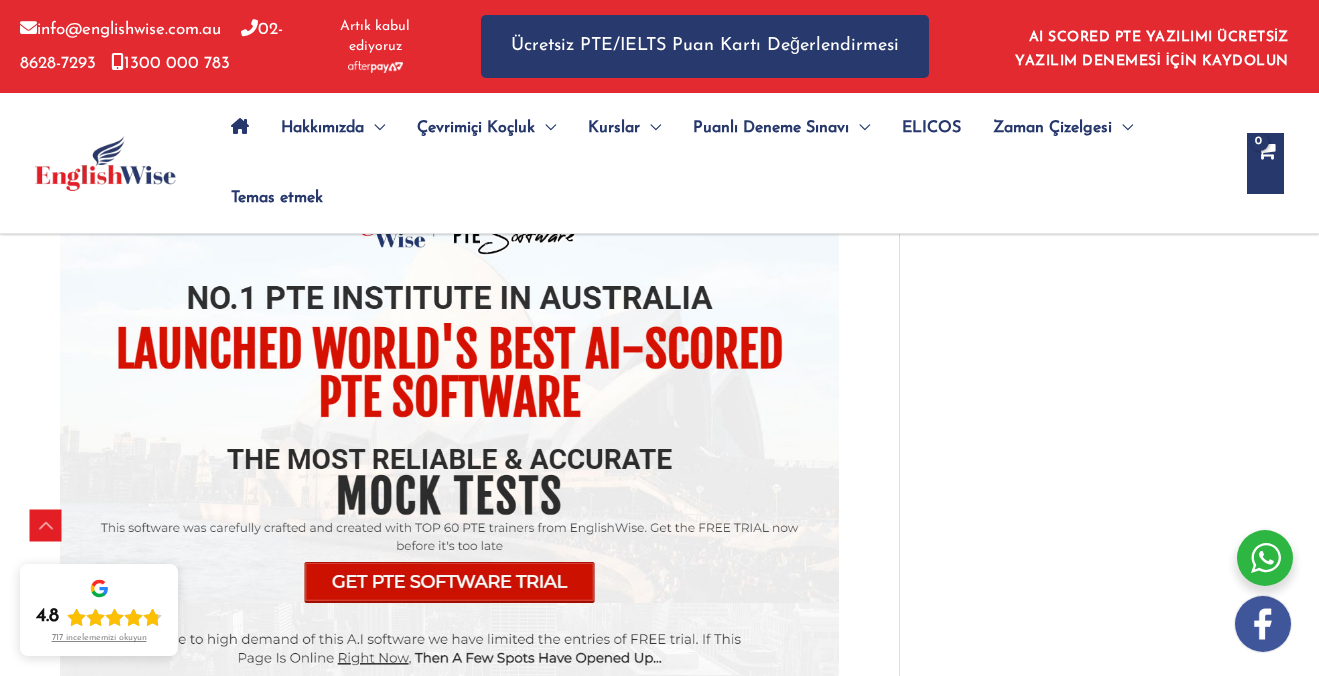 drag, startPoint x: 126, startPoint y: 472, endPoint x: 218, endPoint y: 474, distance: 92.021736 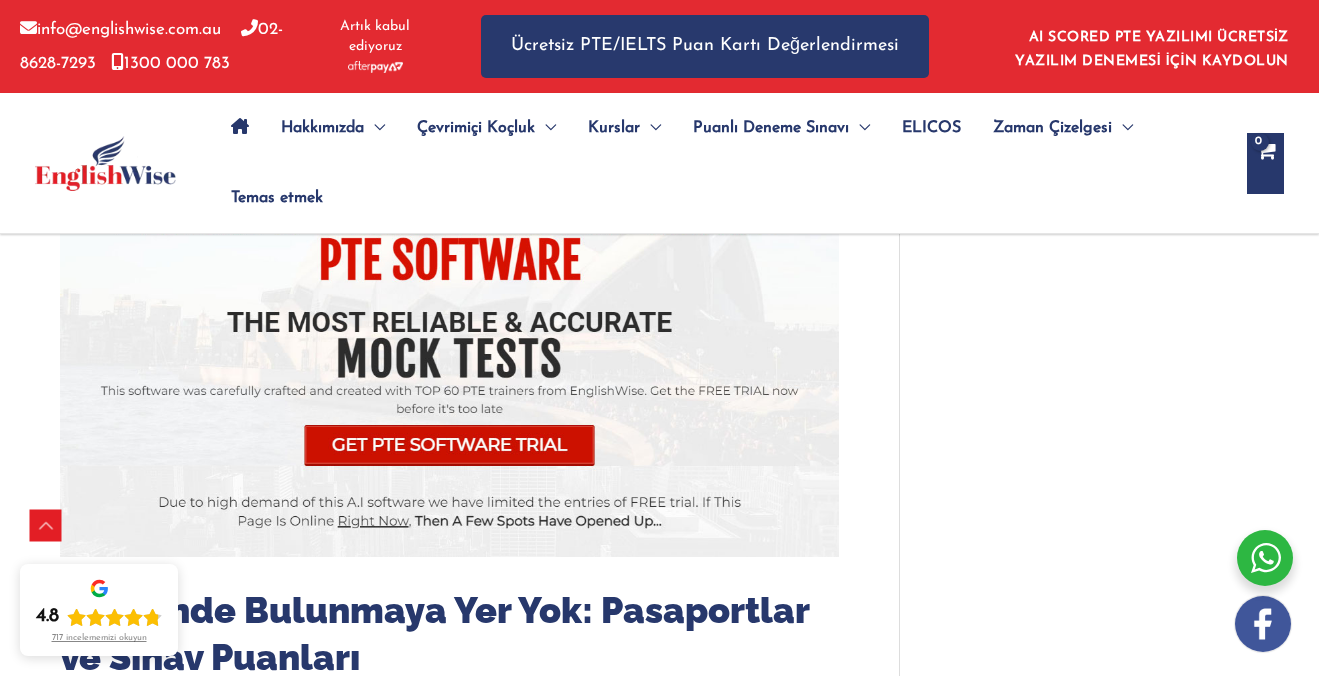 scroll, scrollTop: 5542, scrollLeft: 0, axis: vertical 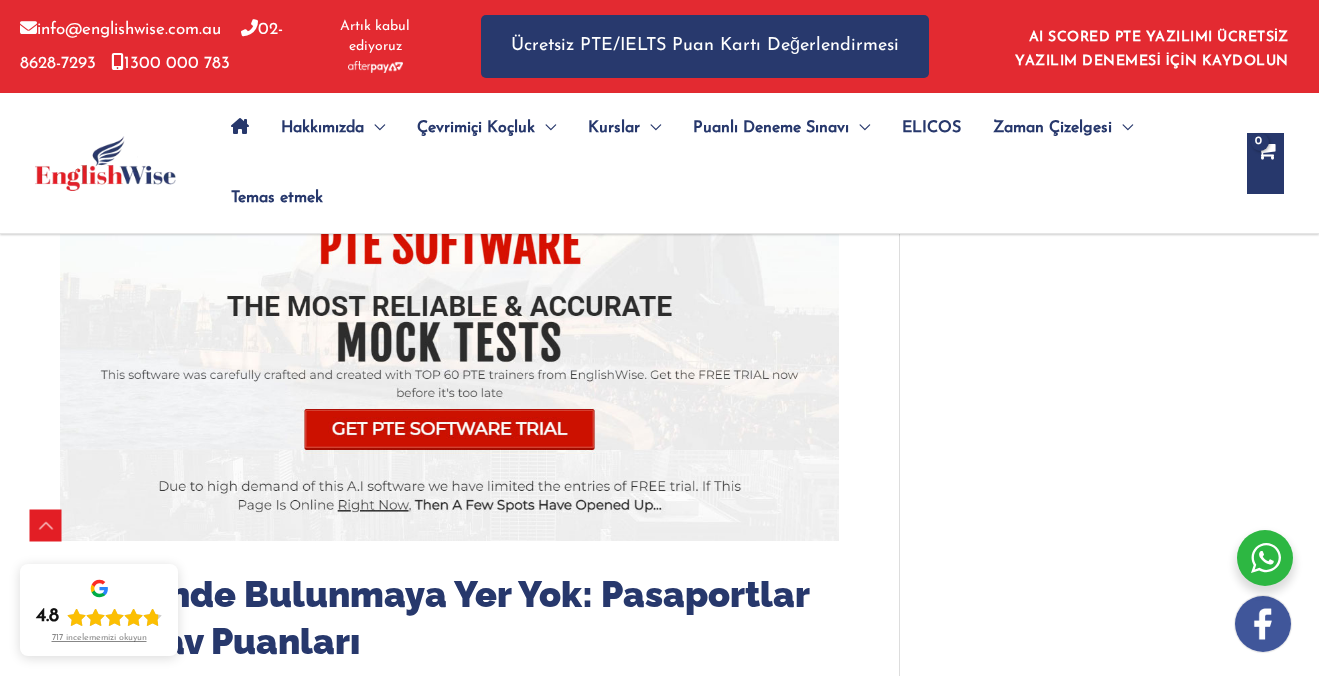 drag, startPoint x: 114, startPoint y: 403, endPoint x: 451, endPoint y: 473, distance: 344.19327 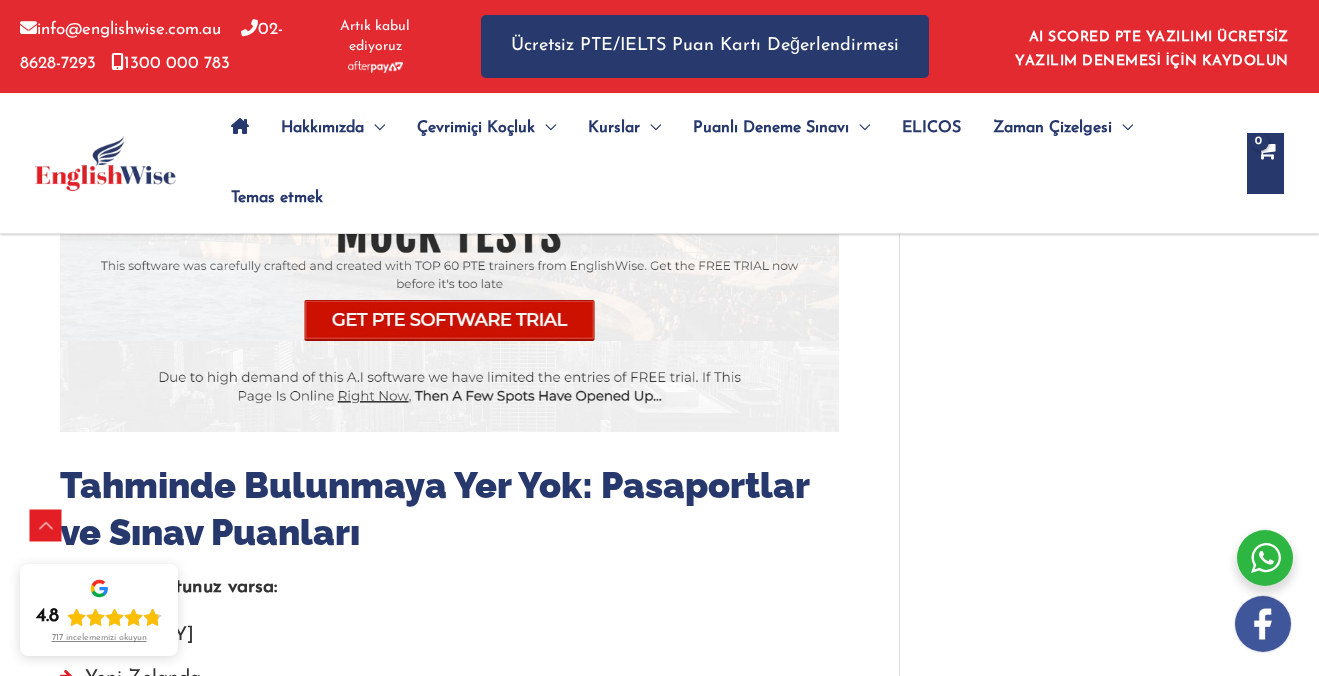 scroll, scrollTop: 5695, scrollLeft: 0, axis: vertical 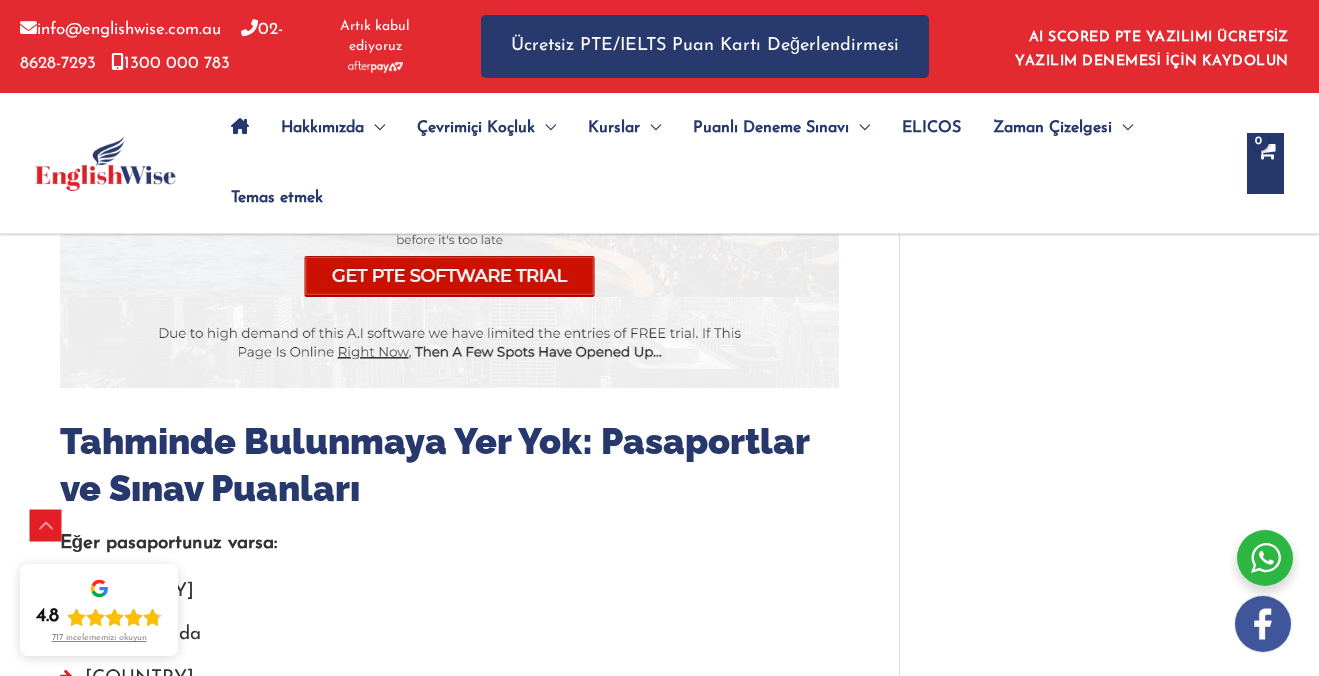 drag, startPoint x: 67, startPoint y: 372, endPoint x: 634, endPoint y: 416, distance: 568.70465 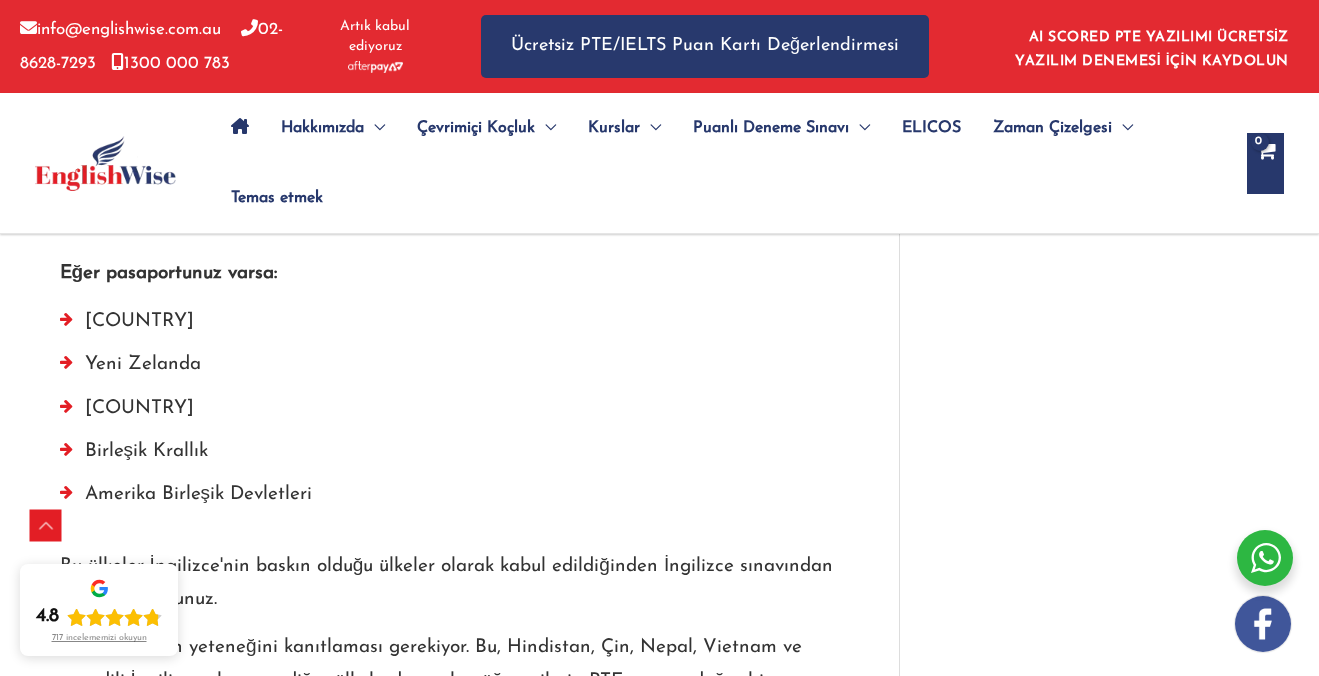 scroll, scrollTop: 6015, scrollLeft: 0, axis: vertical 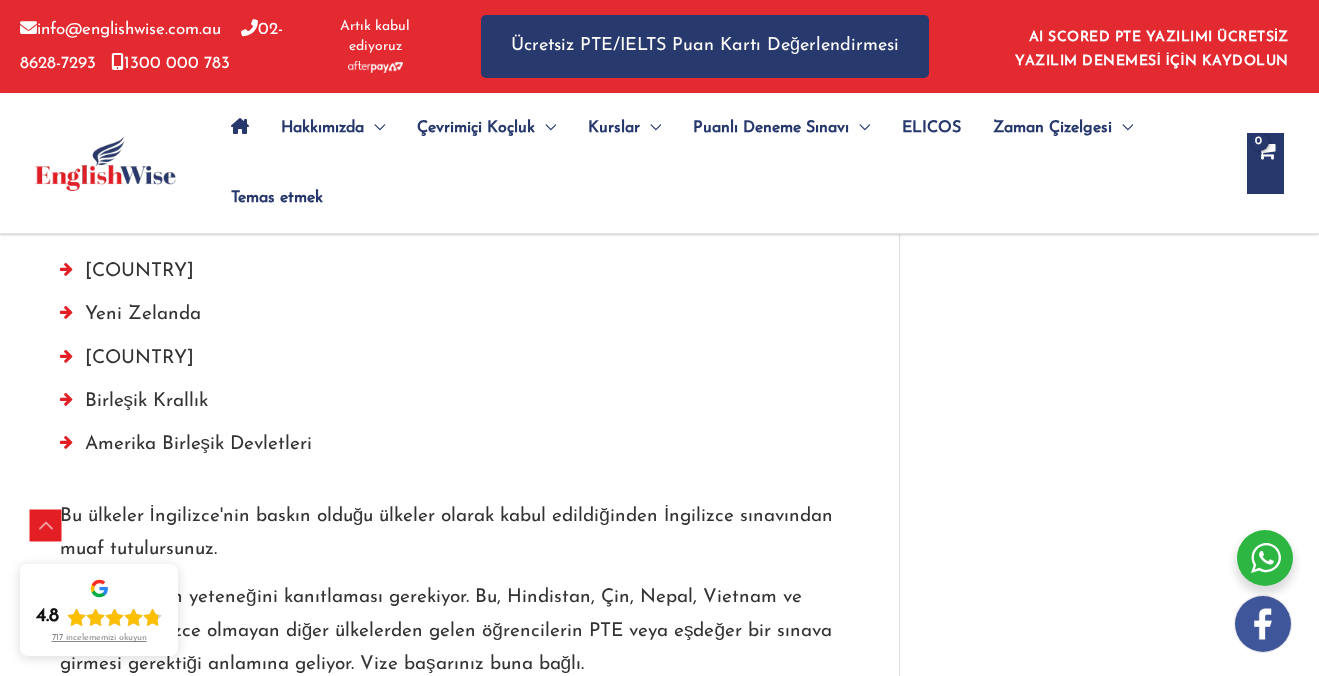 drag, startPoint x: 92, startPoint y: 379, endPoint x: 460, endPoint y: 424, distance: 370.74115 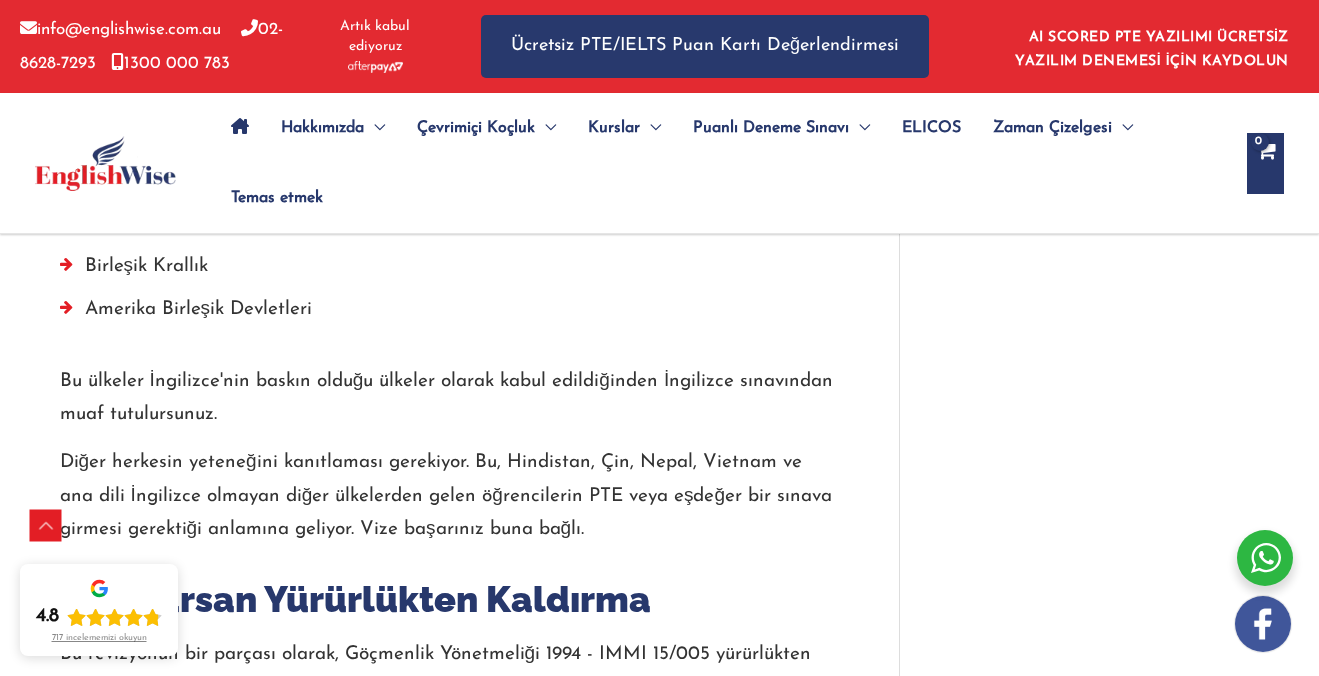 scroll, scrollTop: 6178, scrollLeft: 0, axis: vertical 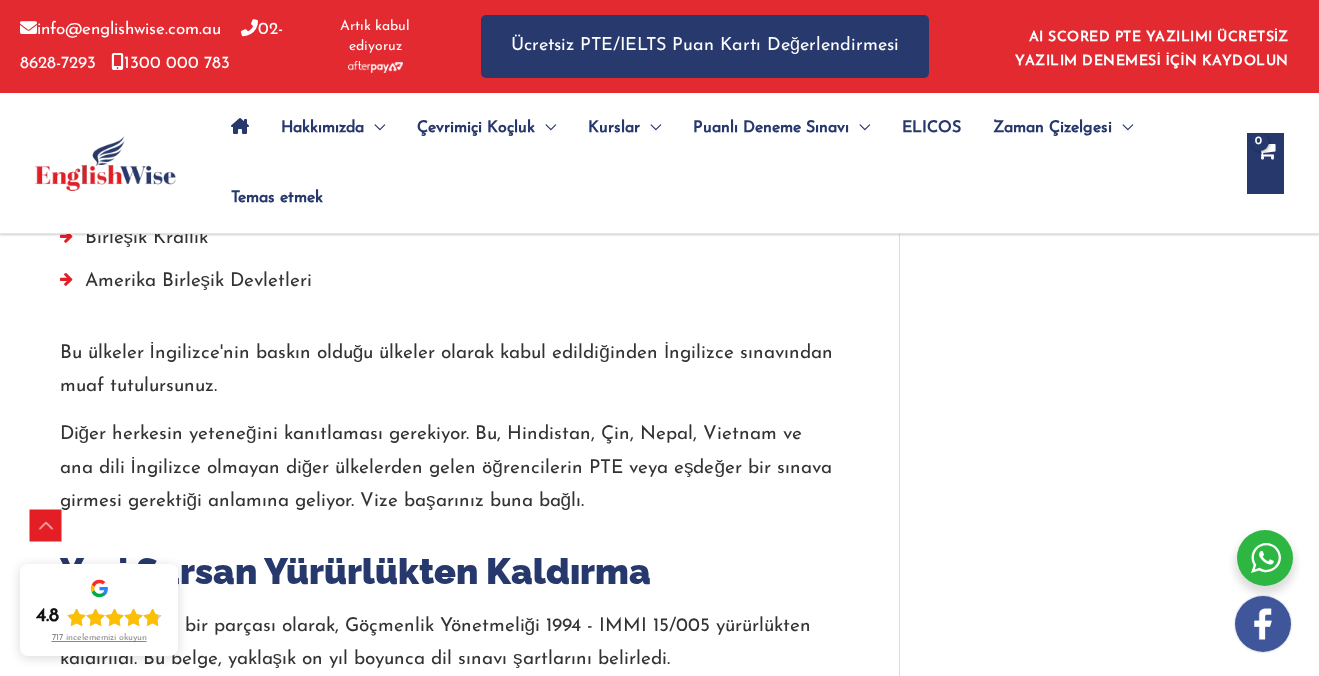 drag, startPoint x: 111, startPoint y: 457, endPoint x: 295, endPoint y: 457, distance: 184 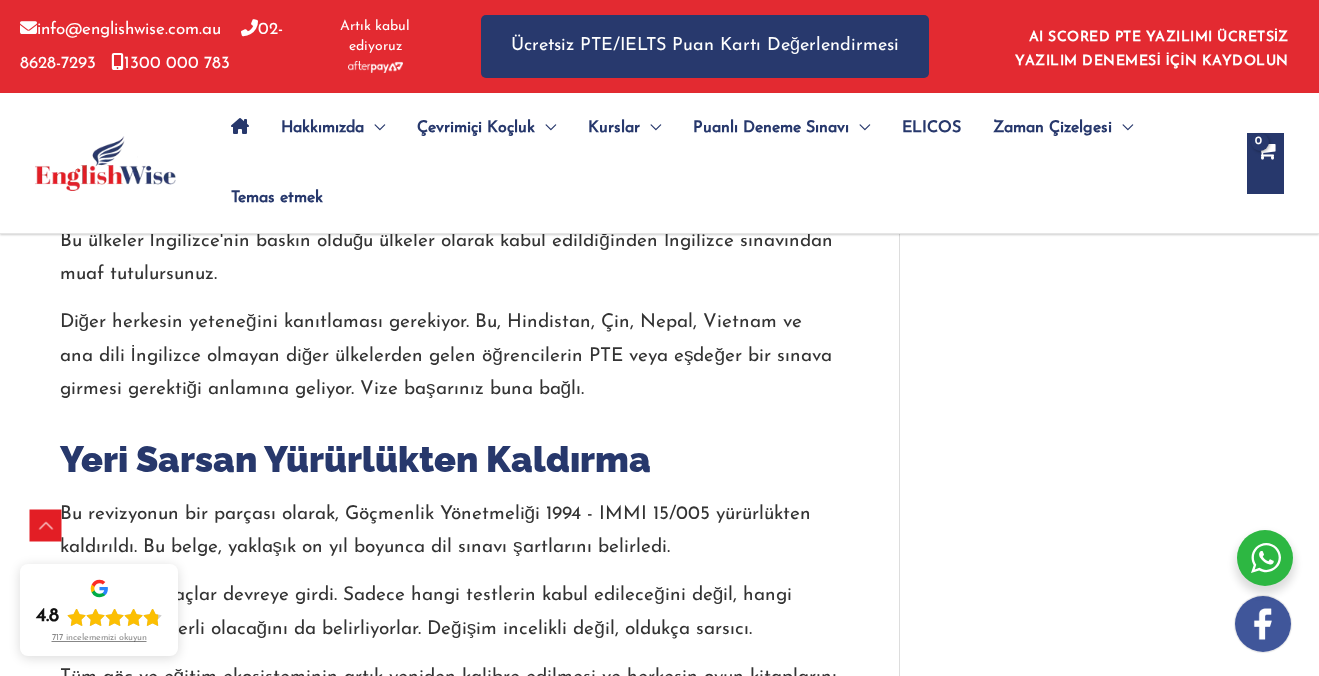 scroll, scrollTop: 6307, scrollLeft: 0, axis: vertical 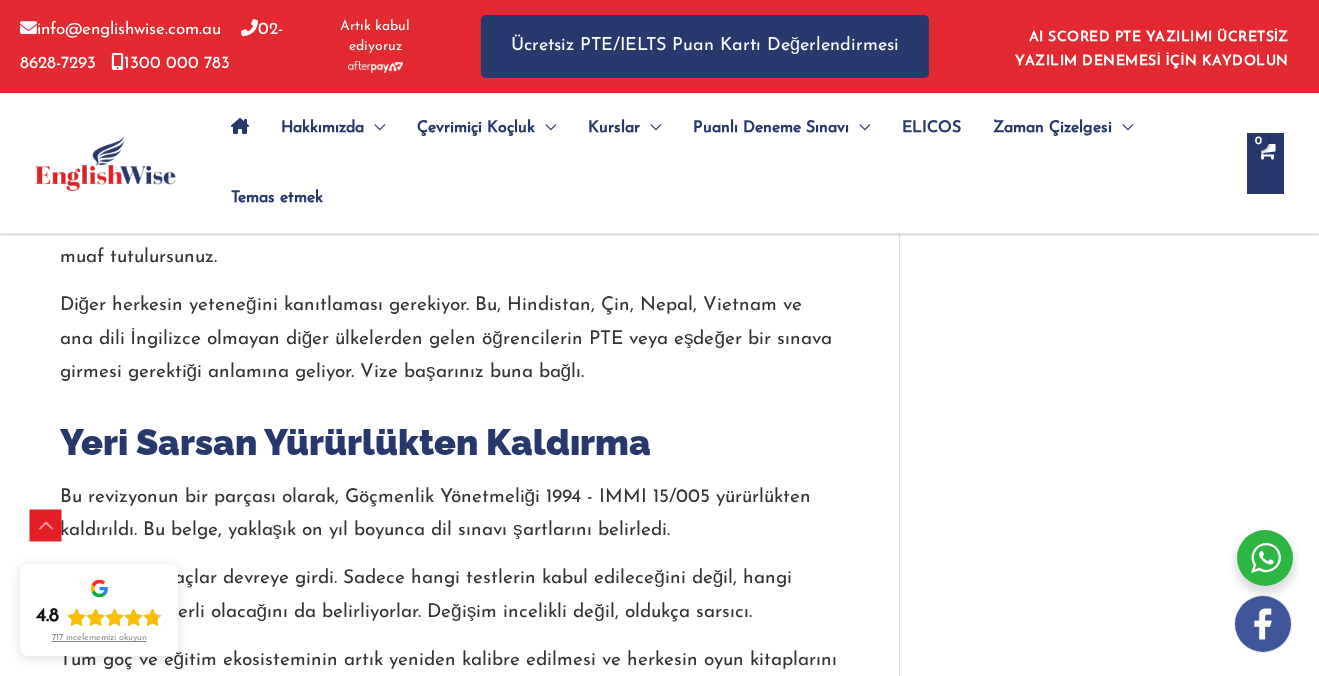 drag, startPoint x: 106, startPoint y: 358, endPoint x: 330, endPoint y: 358, distance: 224 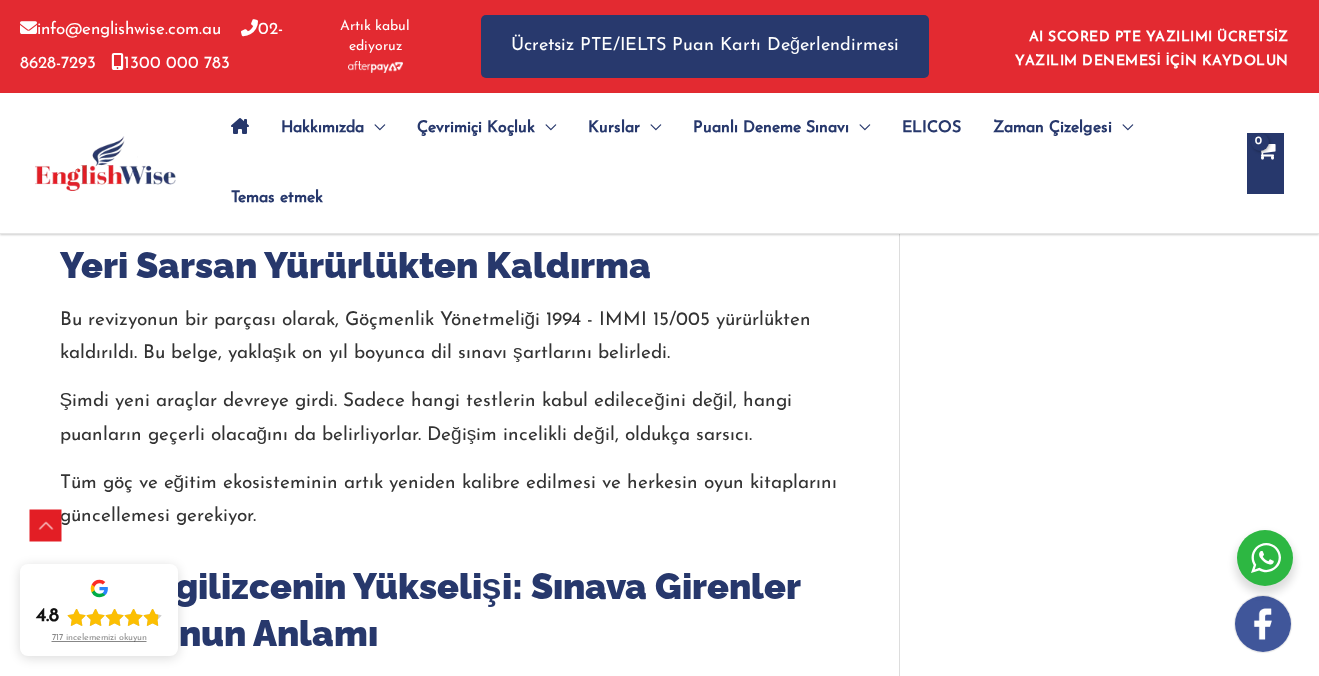 scroll, scrollTop: 6487, scrollLeft: 0, axis: vertical 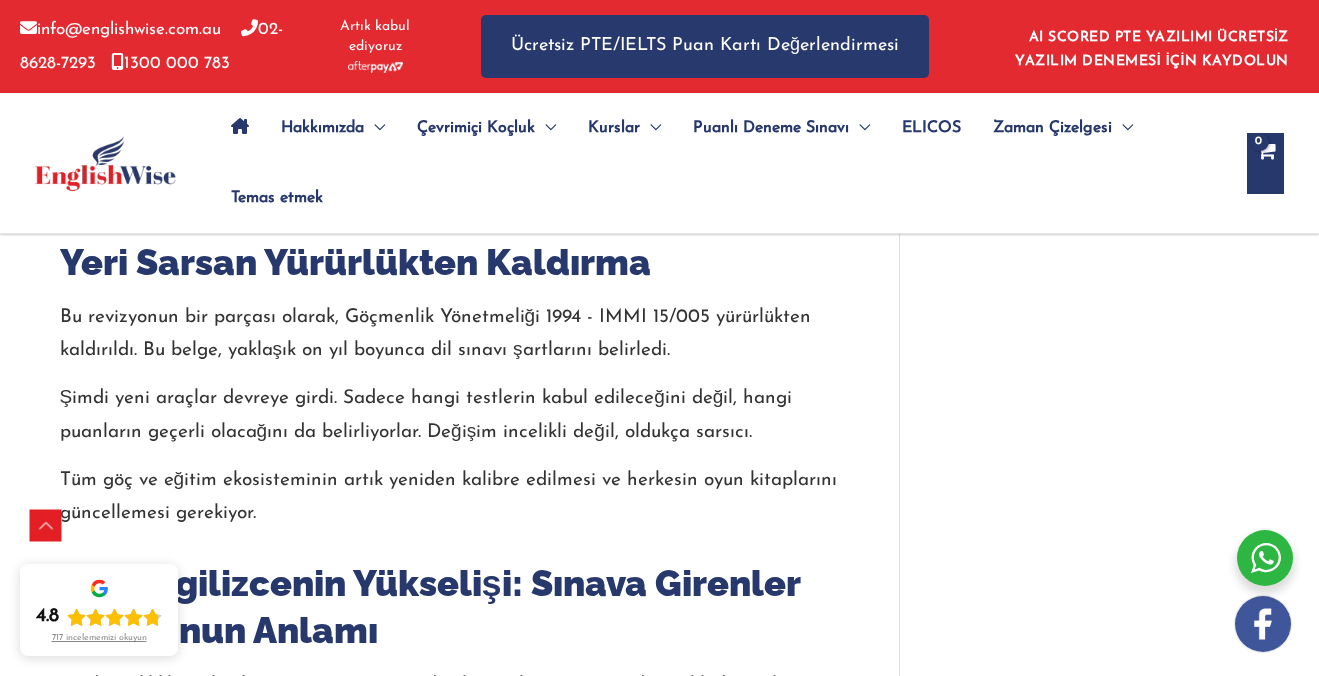 drag, startPoint x: 145, startPoint y: 376, endPoint x: 566, endPoint y: 384, distance: 421.076 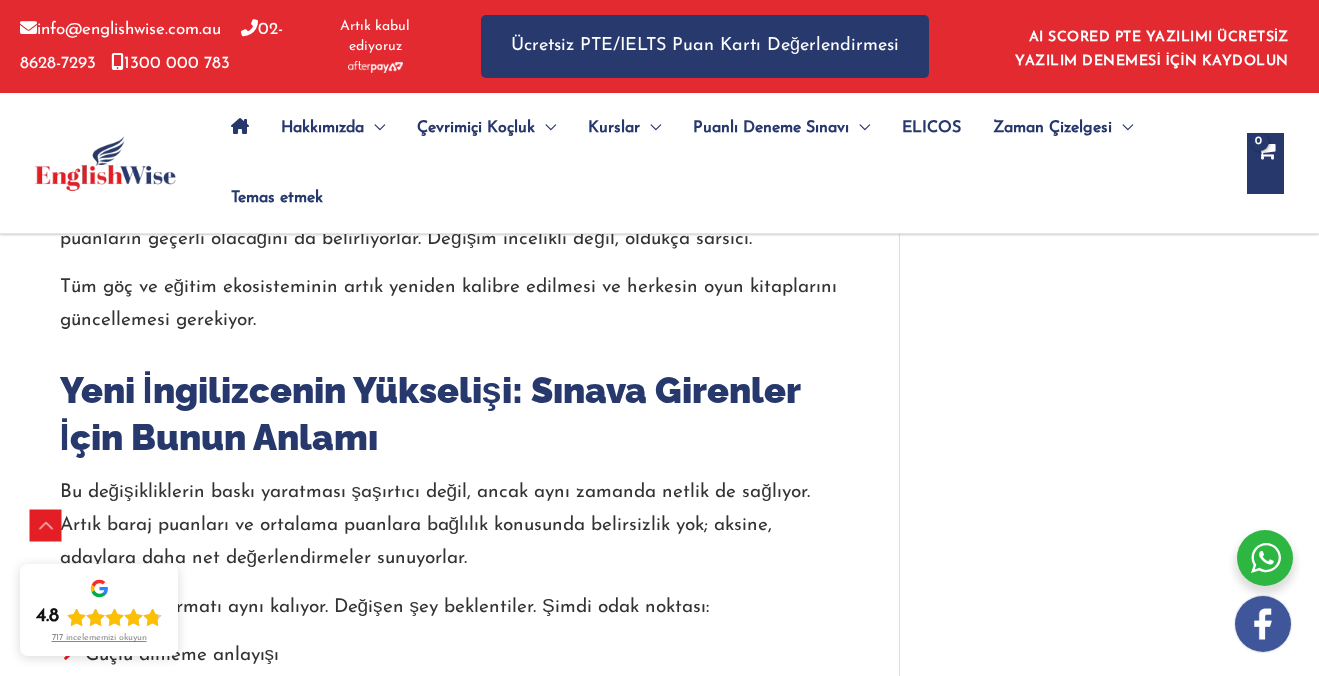 scroll, scrollTop: 6681, scrollLeft: 0, axis: vertical 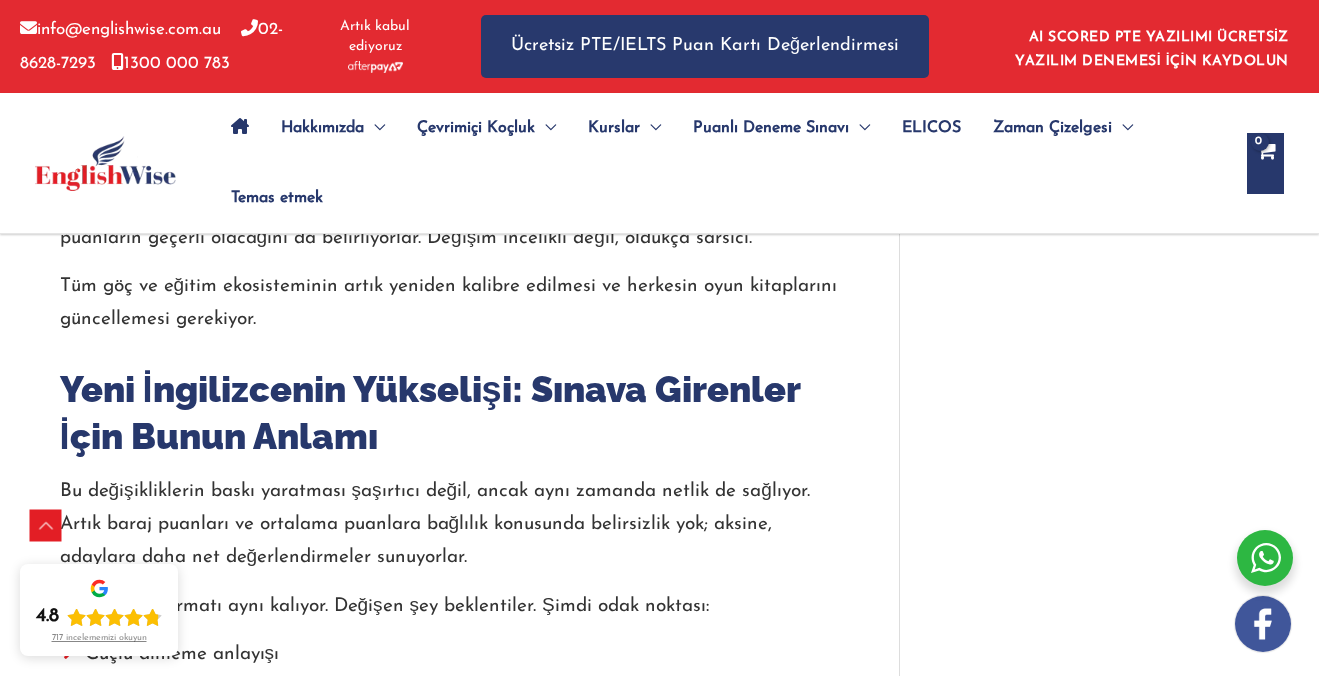 drag, startPoint x: 116, startPoint y: 375, endPoint x: 769, endPoint y: 356, distance: 653.27637 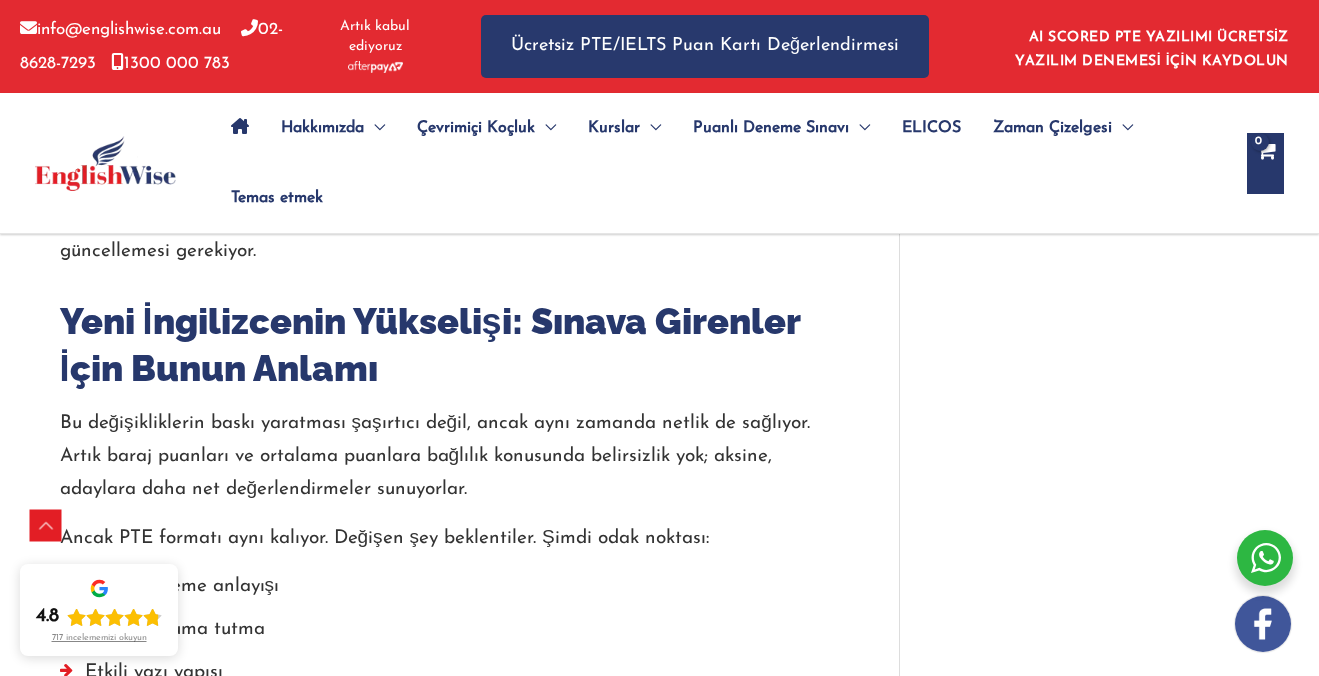 scroll, scrollTop: 6751, scrollLeft: 0, axis: vertical 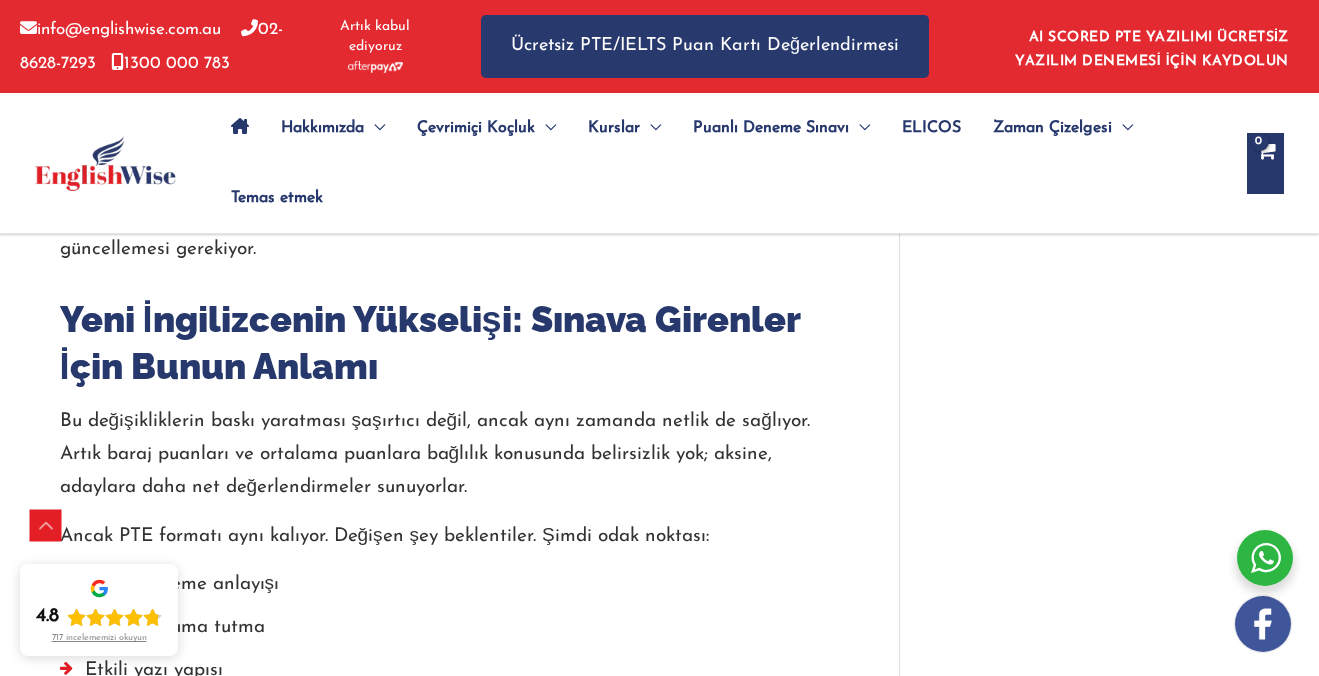 drag, startPoint x: 93, startPoint y: 429, endPoint x: 393, endPoint y: 449, distance: 300.66592 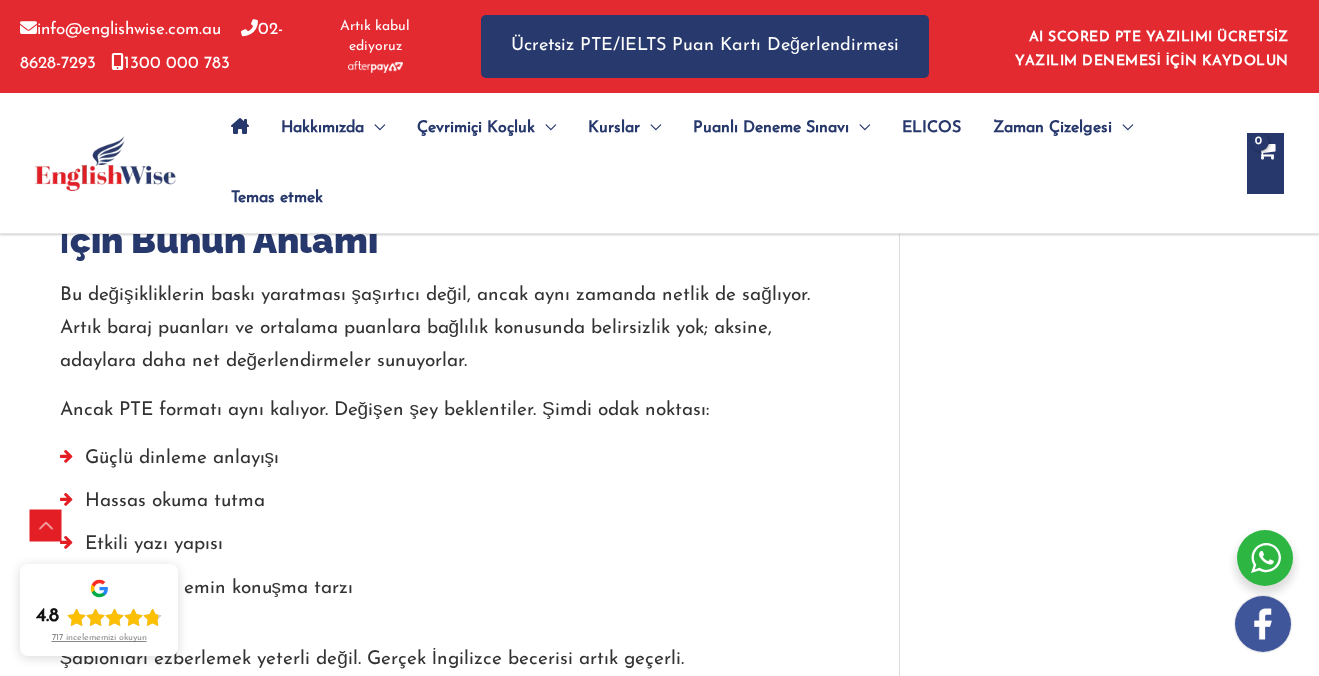 scroll, scrollTop: 6892, scrollLeft: 0, axis: vertical 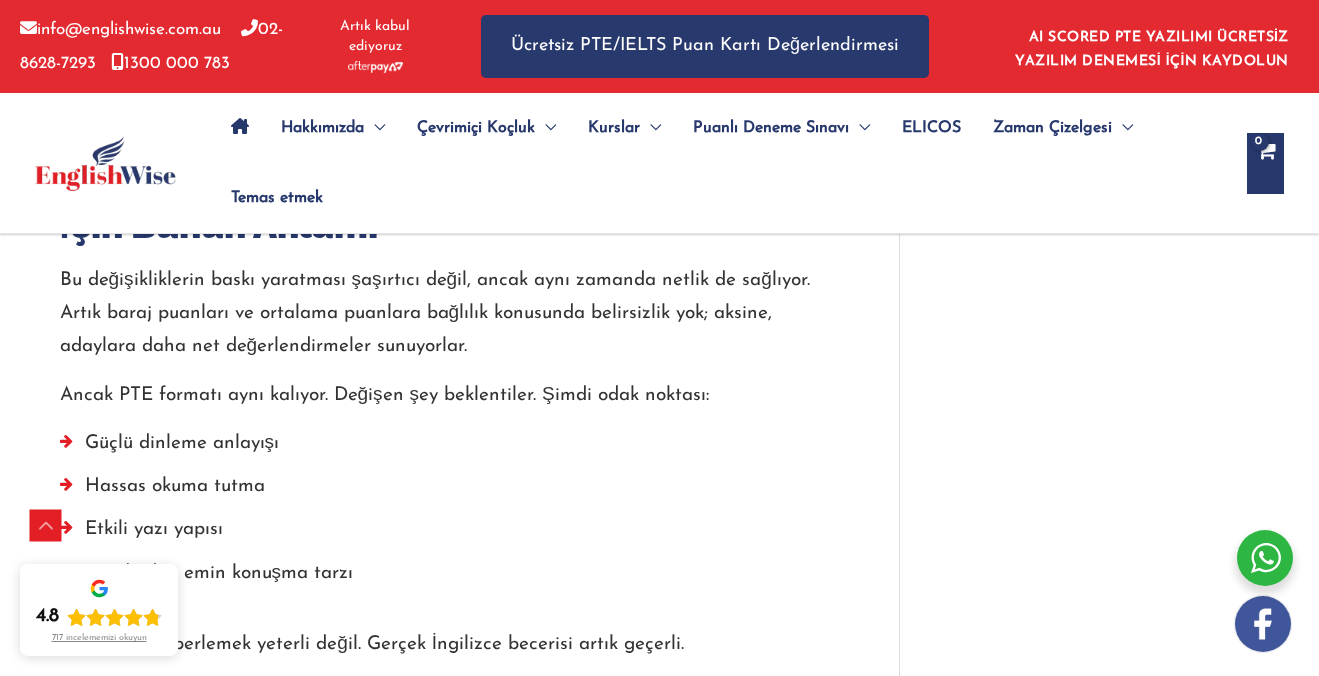 drag, startPoint x: 122, startPoint y: 400, endPoint x: 625, endPoint y: 389, distance: 503.12027 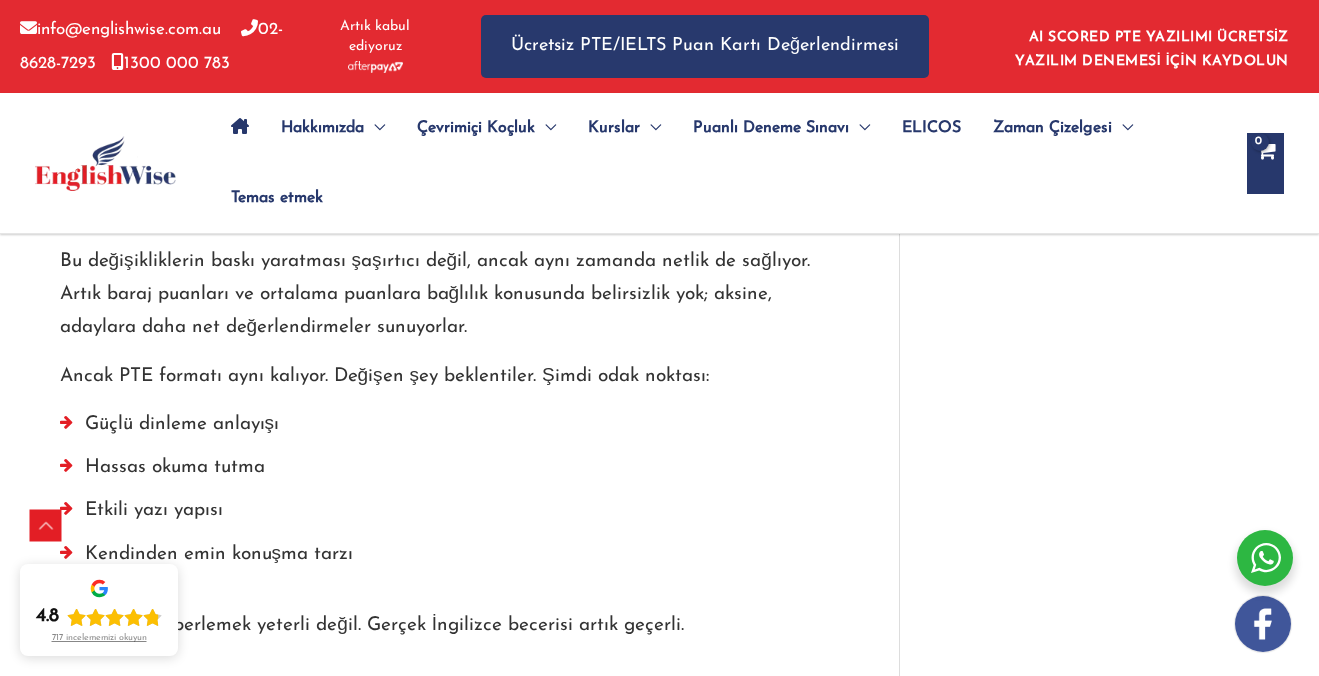 scroll, scrollTop: 6917, scrollLeft: 0, axis: vertical 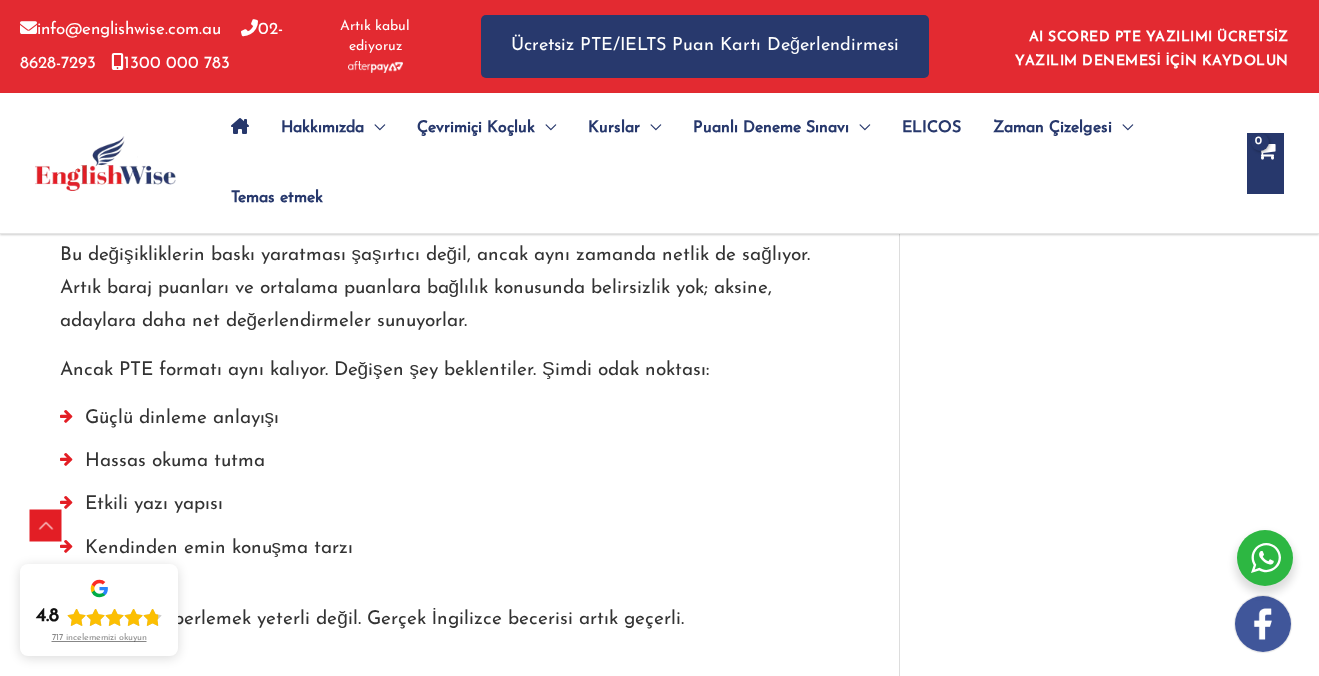 drag, startPoint x: 79, startPoint y: 429, endPoint x: 662, endPoint y: 466, distance: 584.1729 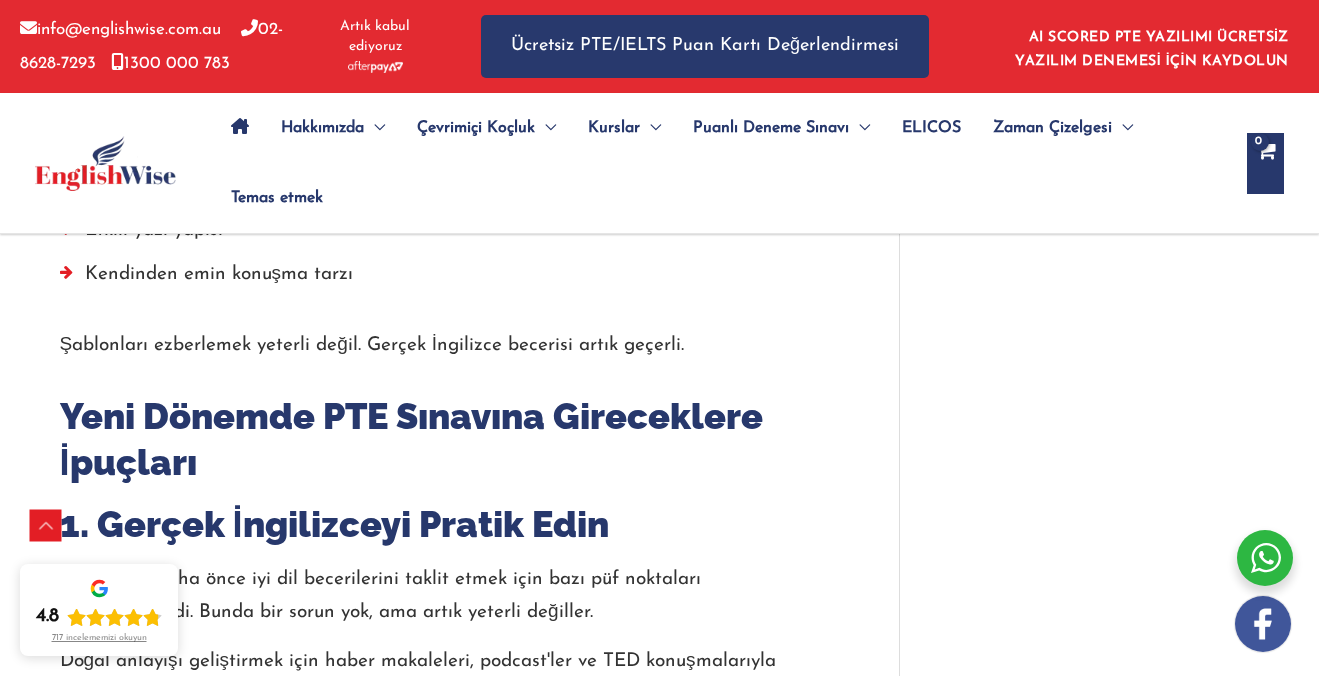 scroll, scrollTop: 7208, scrollLeft: 0, axis: vertical 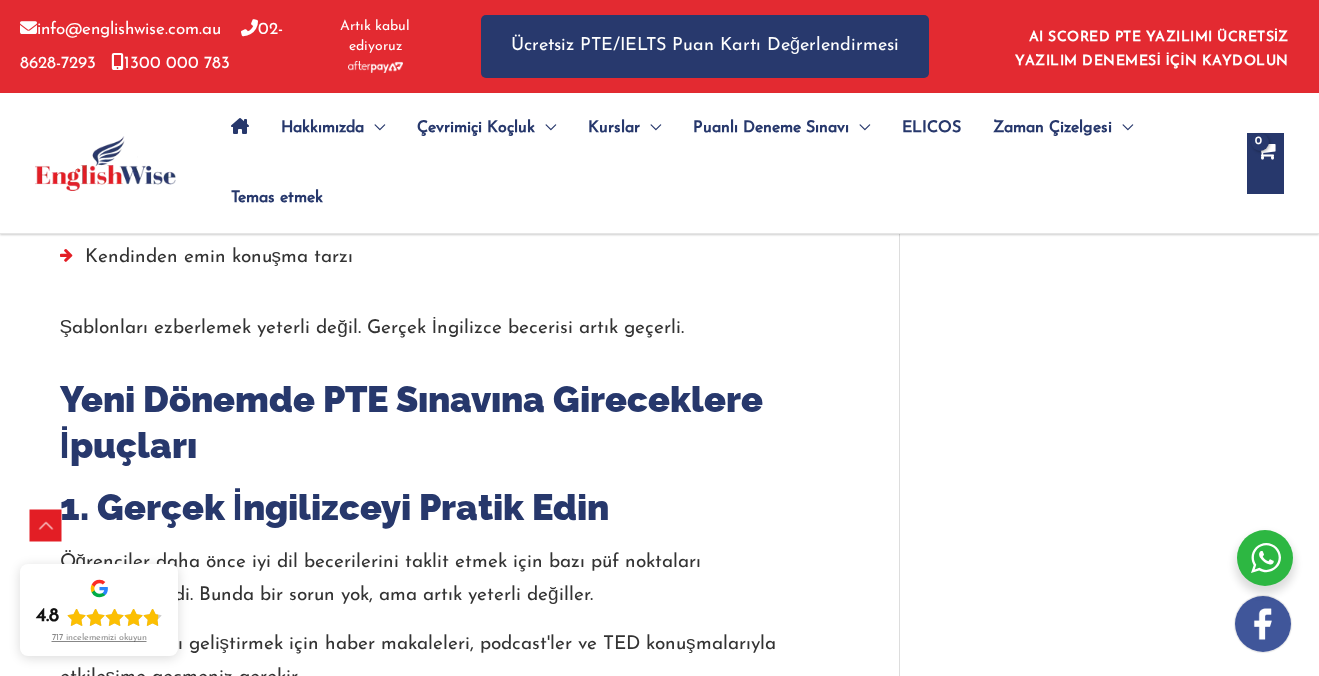 drag, startPoint x: 70, startPoint y: 288, endPoint x: 243, endPoint y: 272, distance: 173.73831 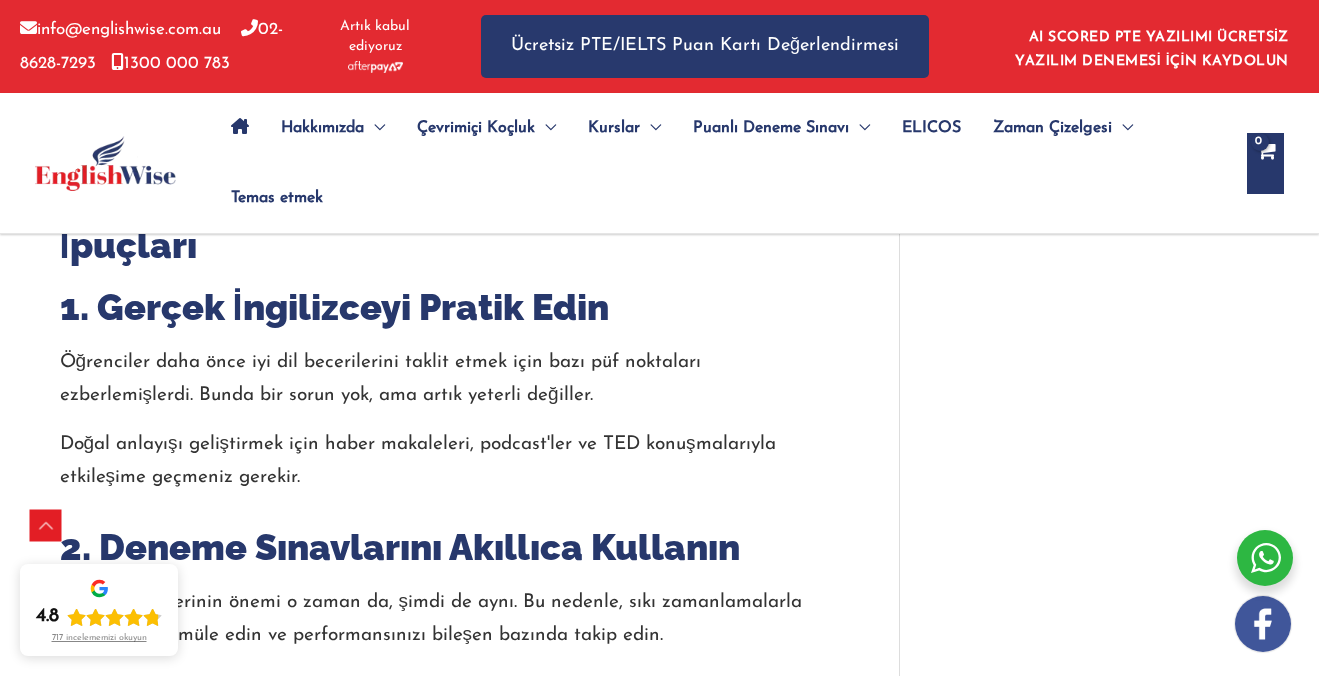 scroll, scrollTop: 7415, scrollLeft: 0, axis: vertical 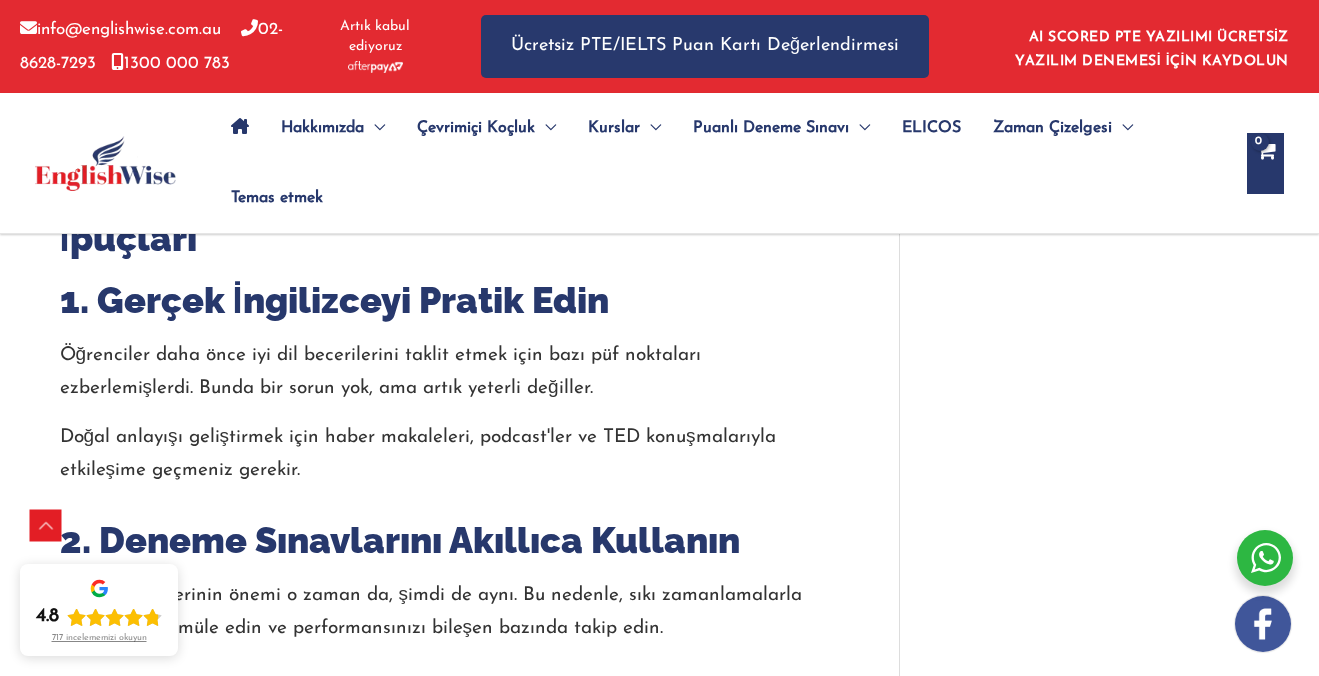 drag, startPoint x: 83, startPoint y: 330, endPoint x: 447, endPoint y: 410, distance: 372.68753 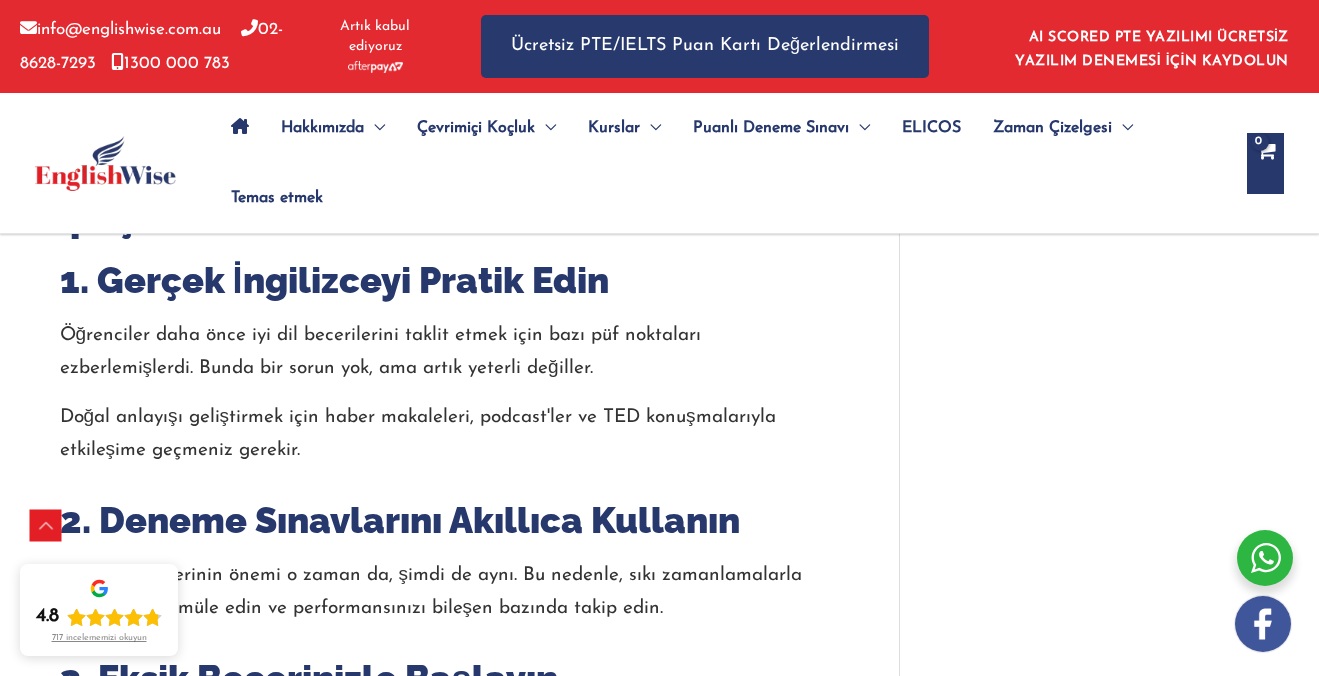 scroll, scrollTop: 7440, scrollLeft: 0, axis: vertical 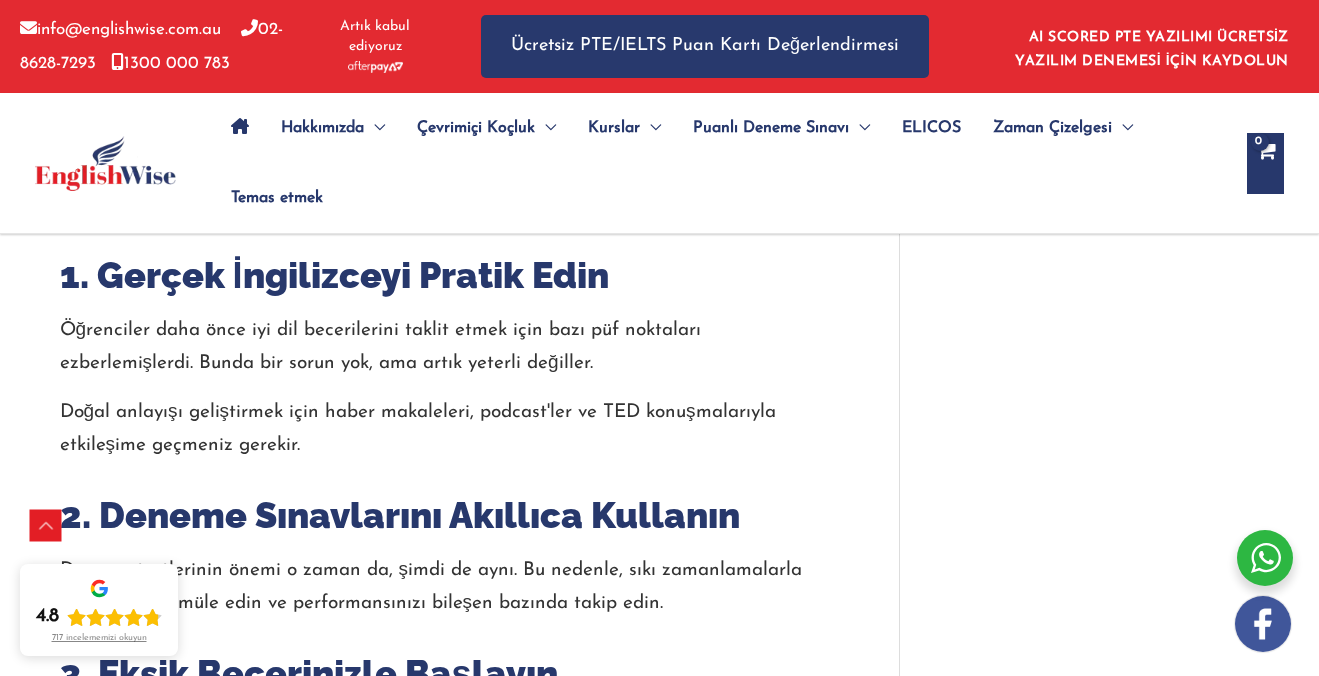 drag, startPoint x: 303, startPoint y: 376, endPoint x: 669, endPoint y: 394, distance: 366.44235 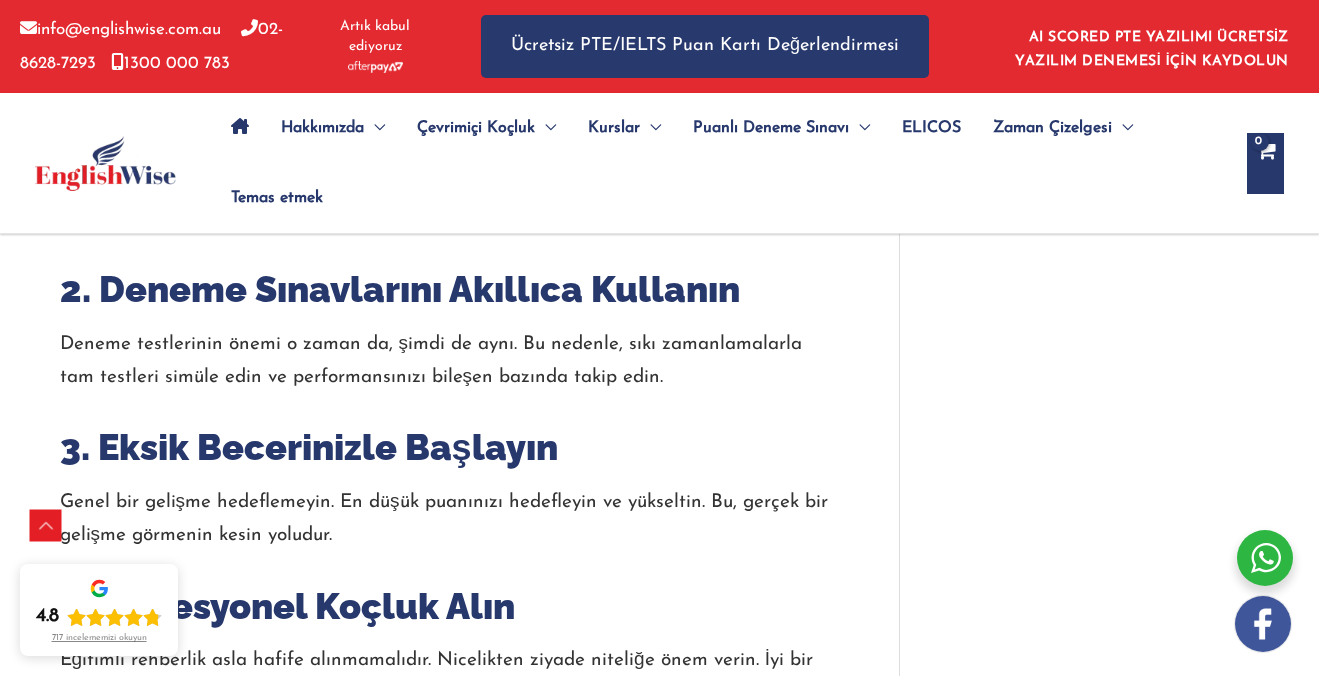 scroll, scrollTop: 7697, scrollLeft: 0, axis: vertical 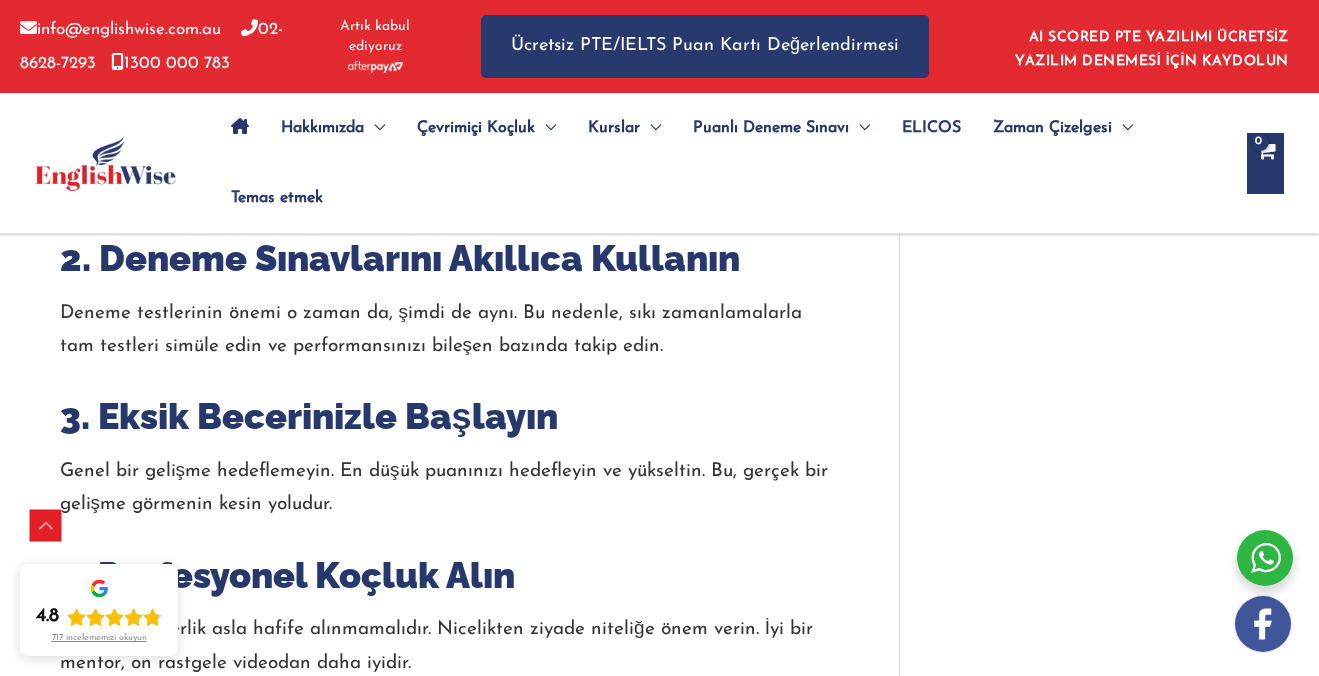 drag, startPoint x: 92, startPoint y: 282, endPoint x: 382, endPoint y: 363, distance: 301.09964 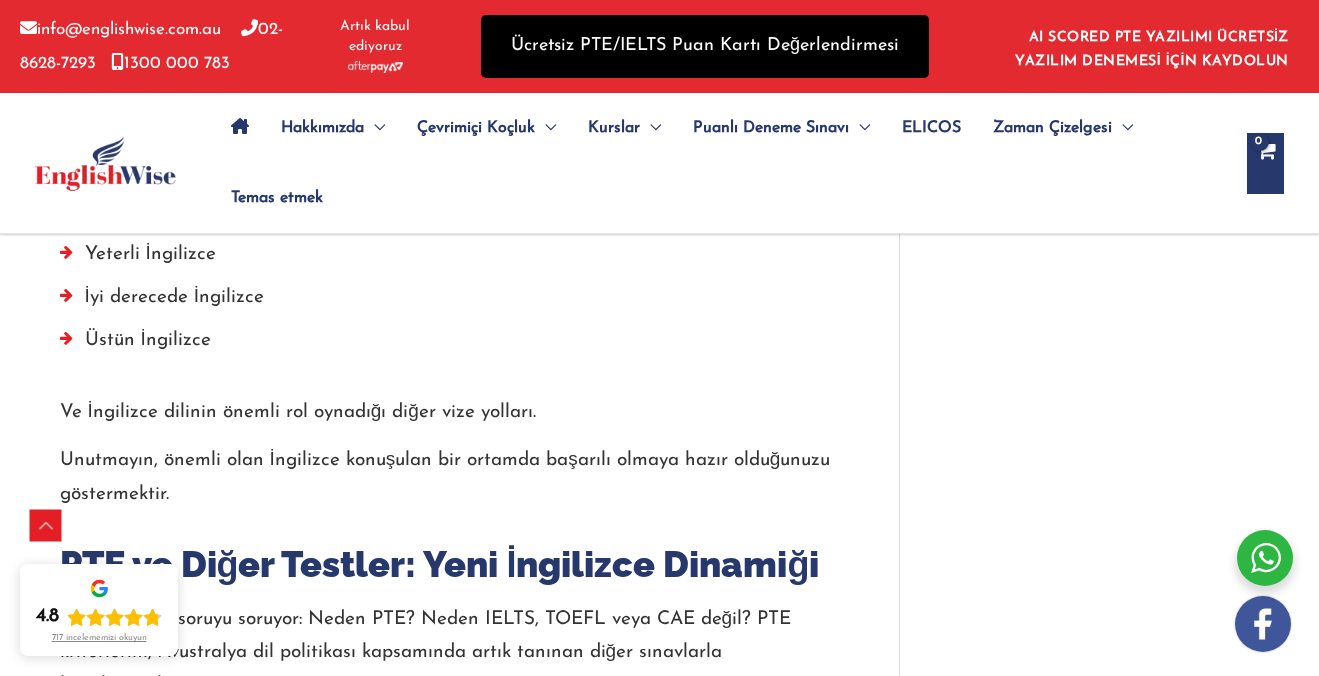 scroll, scrollTop: 3465, scrollLeft: 0, axis: vertical 